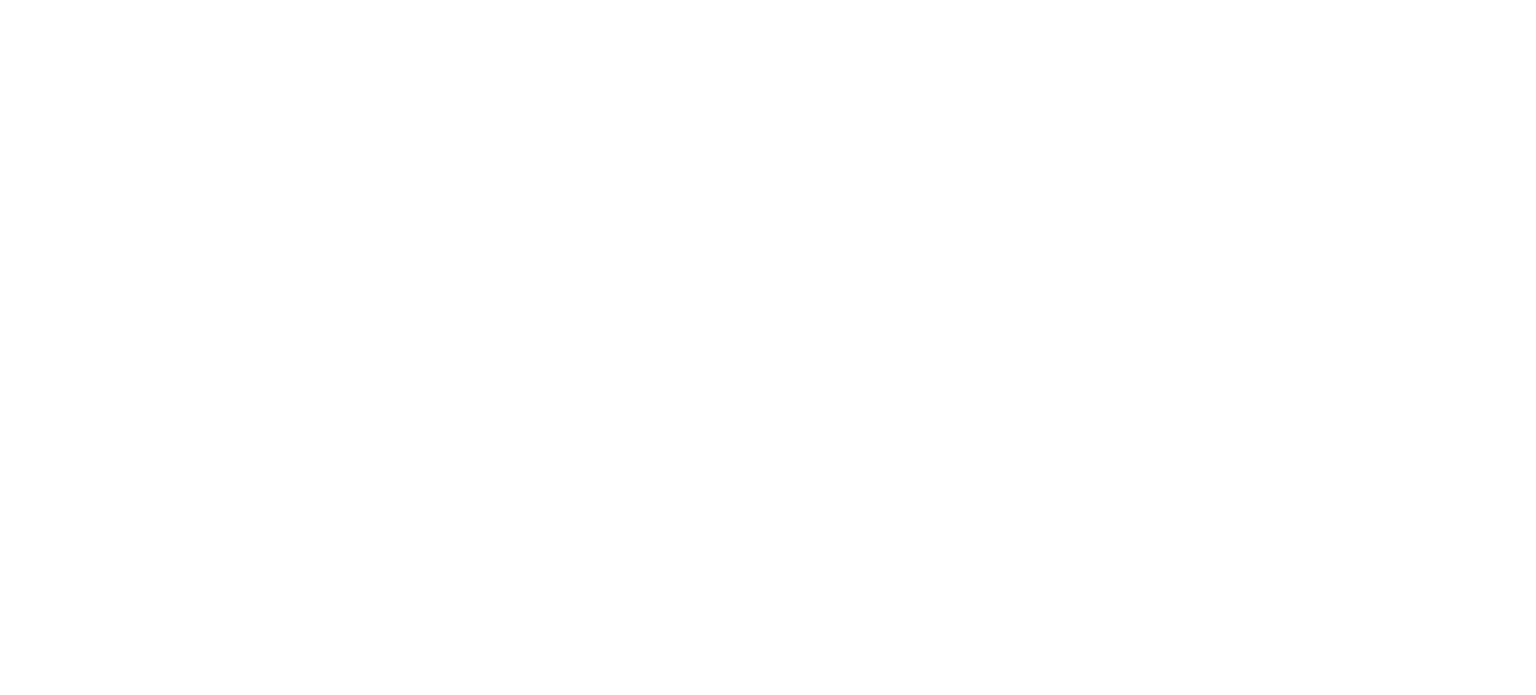 scroll, scrollTop: 0, scrollLeft: 0, axis: both 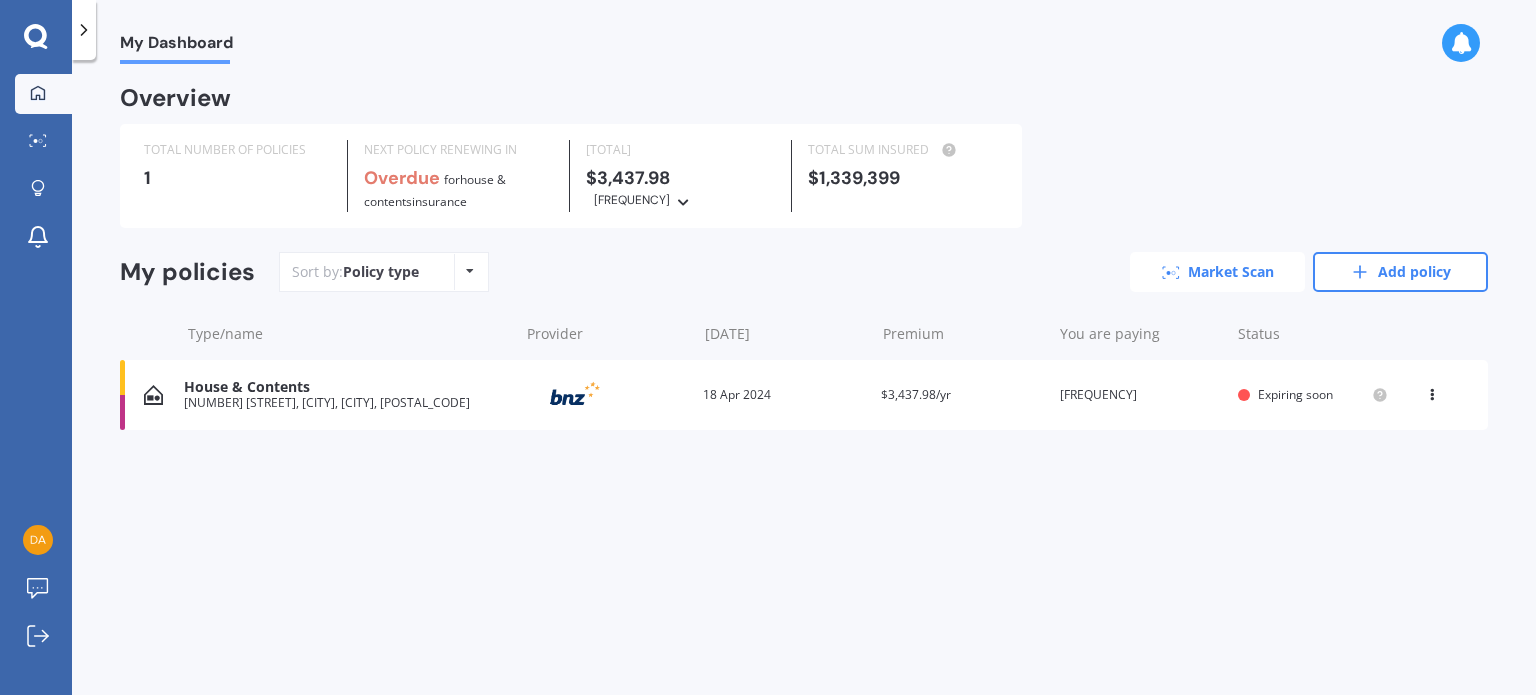 click on "Market Scan" at bounding box center [1217, 272] 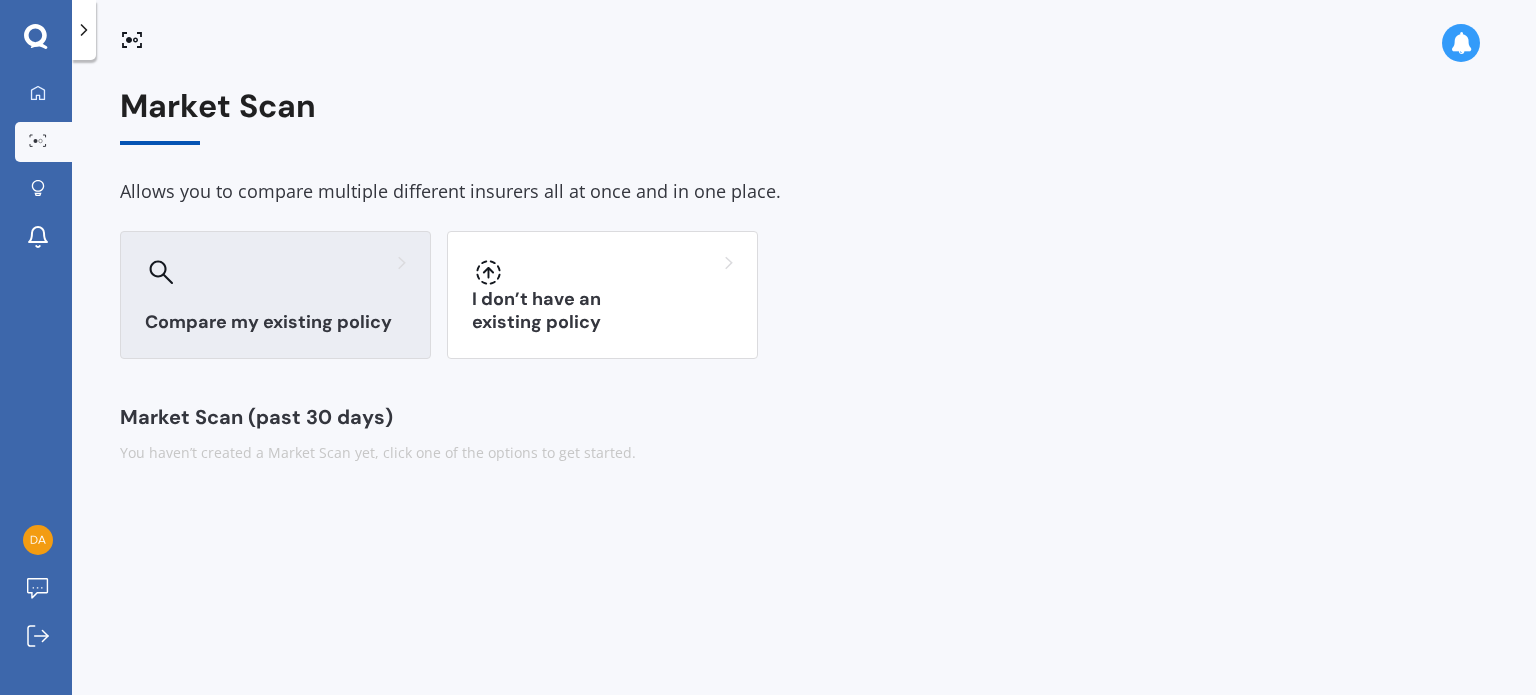click on "Compare my existing policy" at bounding box center (275, 322) 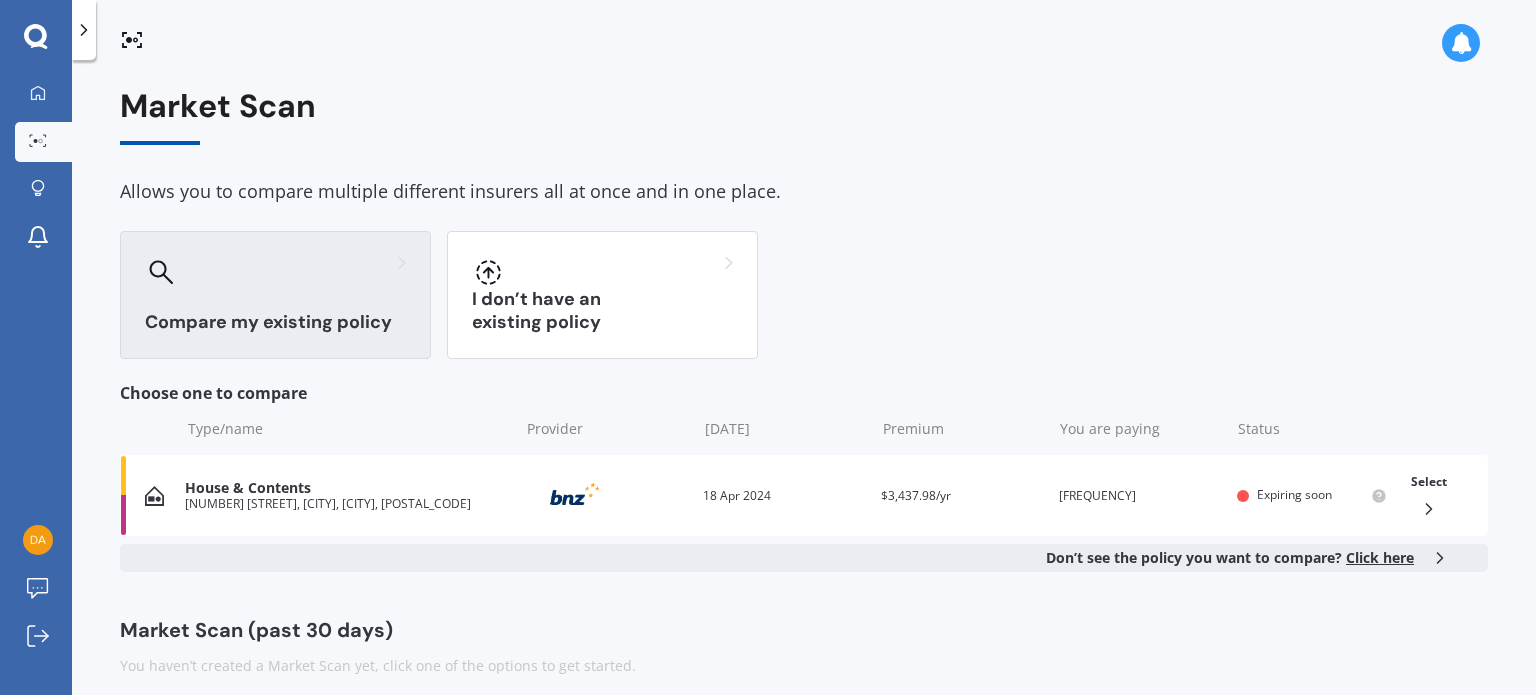 scroll, scrollTop: 16, scrollLeft: 0, axis: vertical 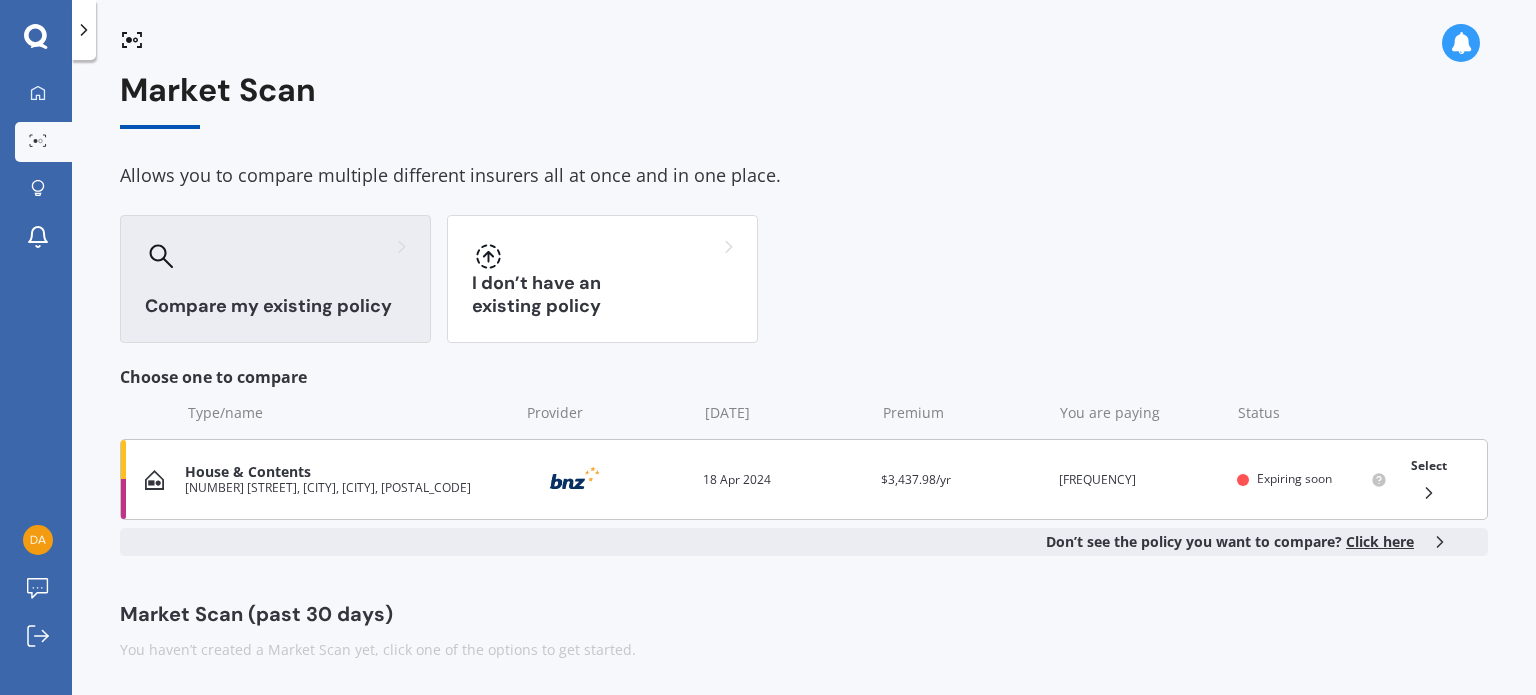 click at bounding box center (1429, 493) 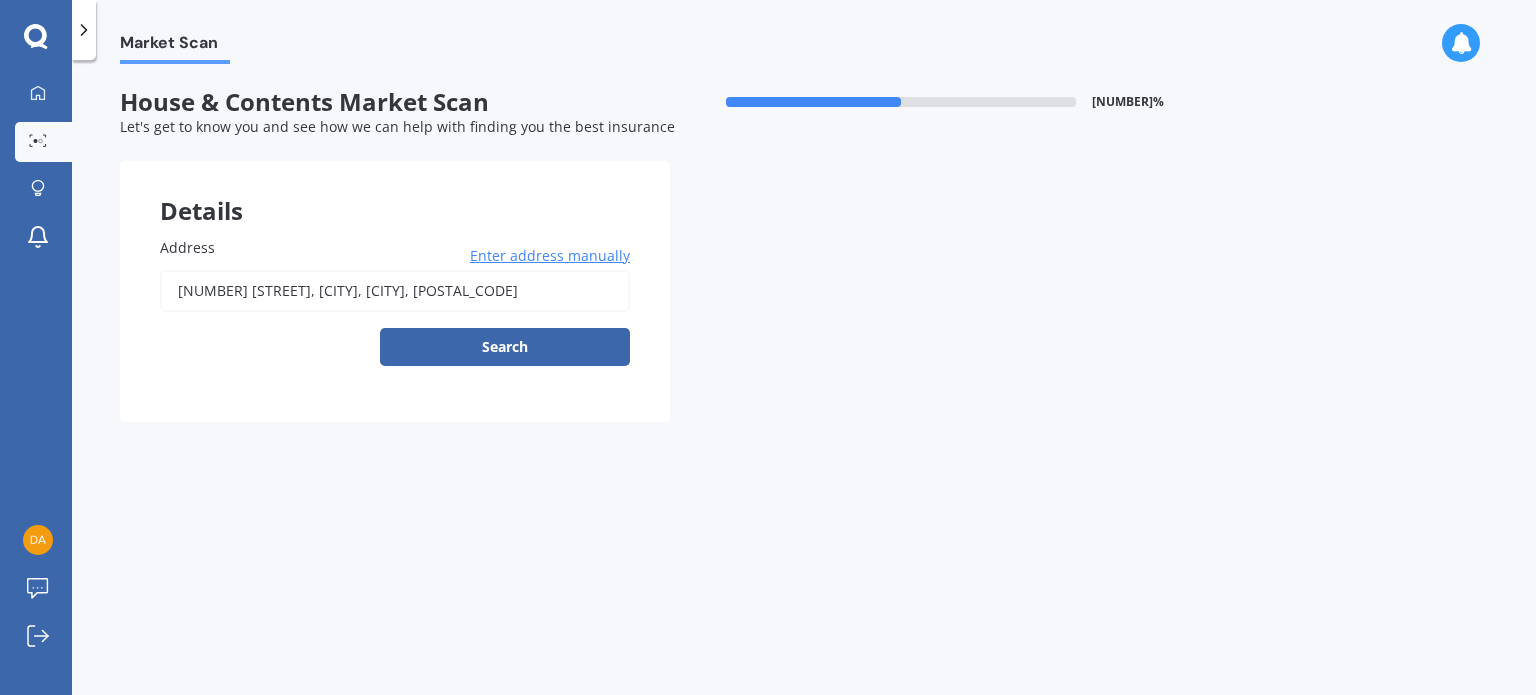 click at bounding box center (84, 30) 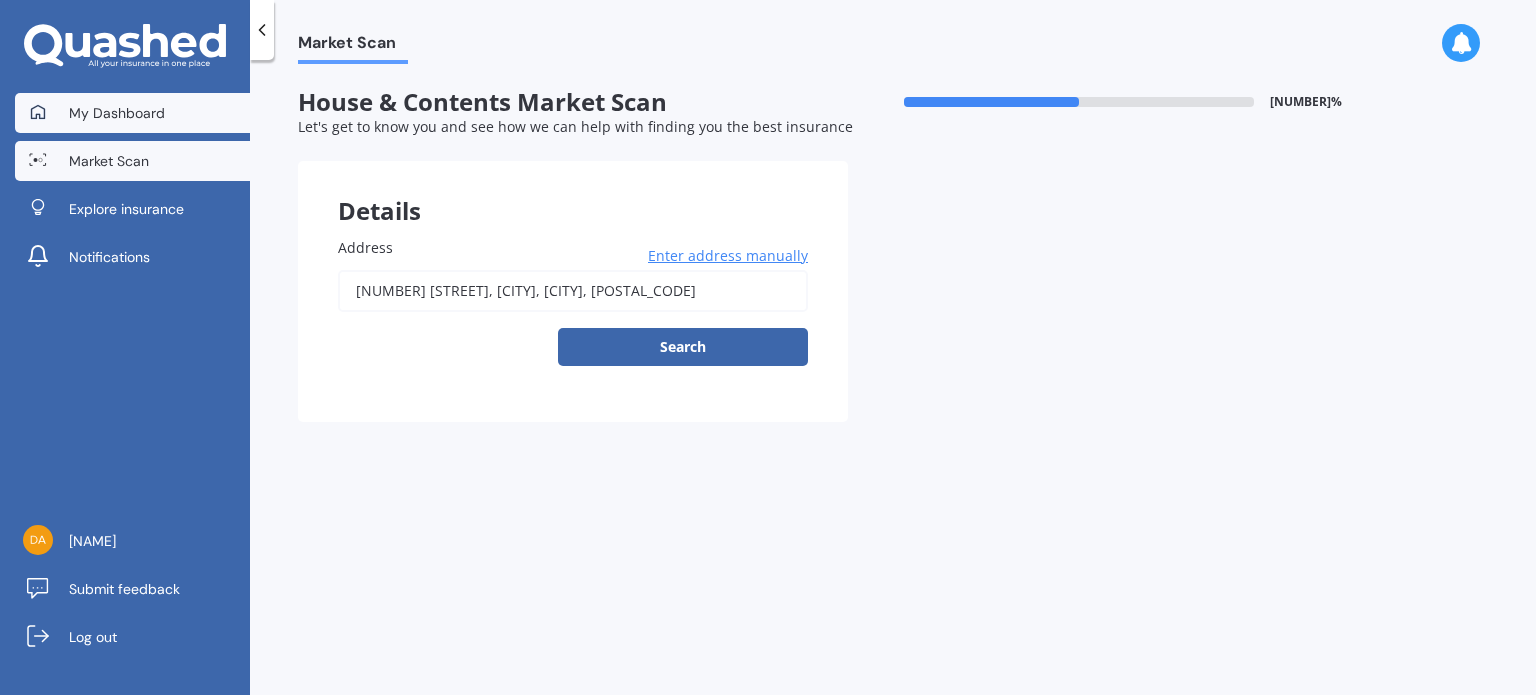 click on "My Dashboard" at bounding box center [117, 113] 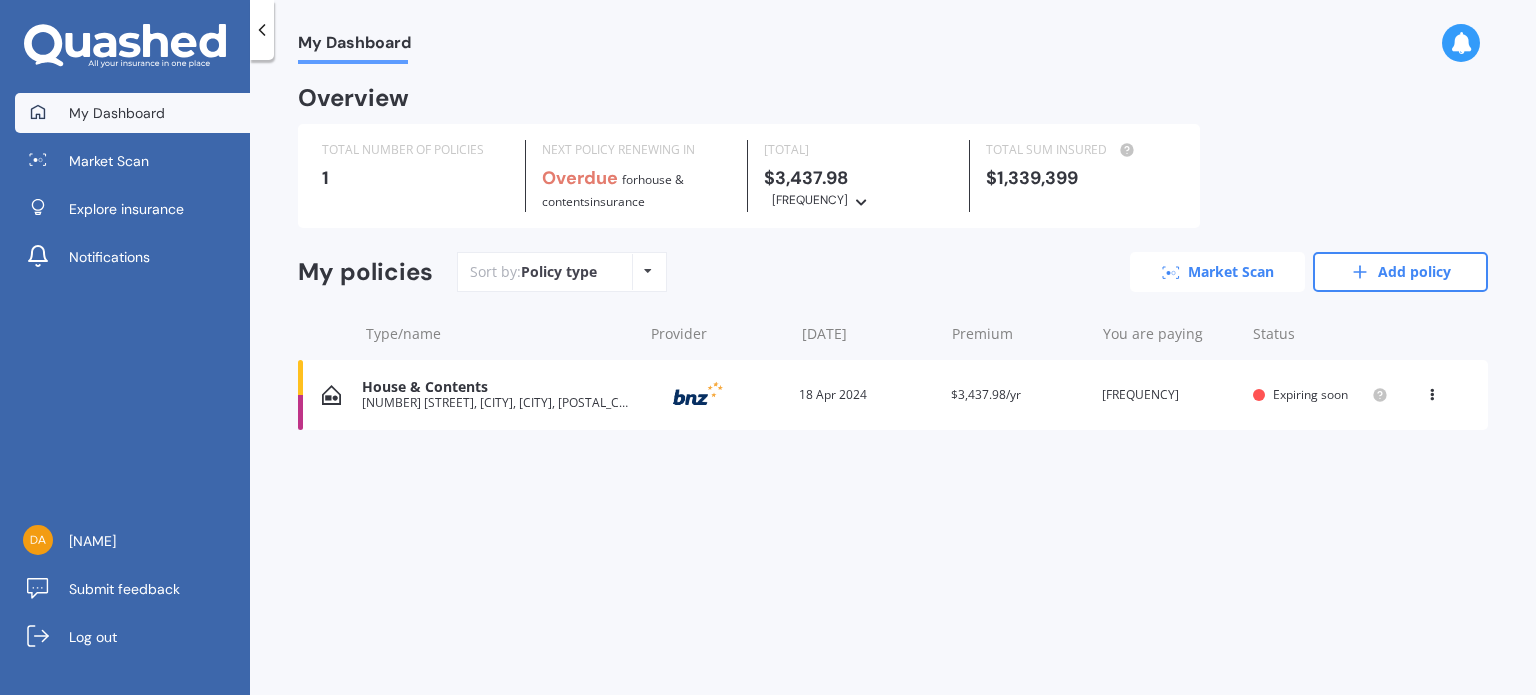 click on "Market Scan" at bounding box center [1217, 272] 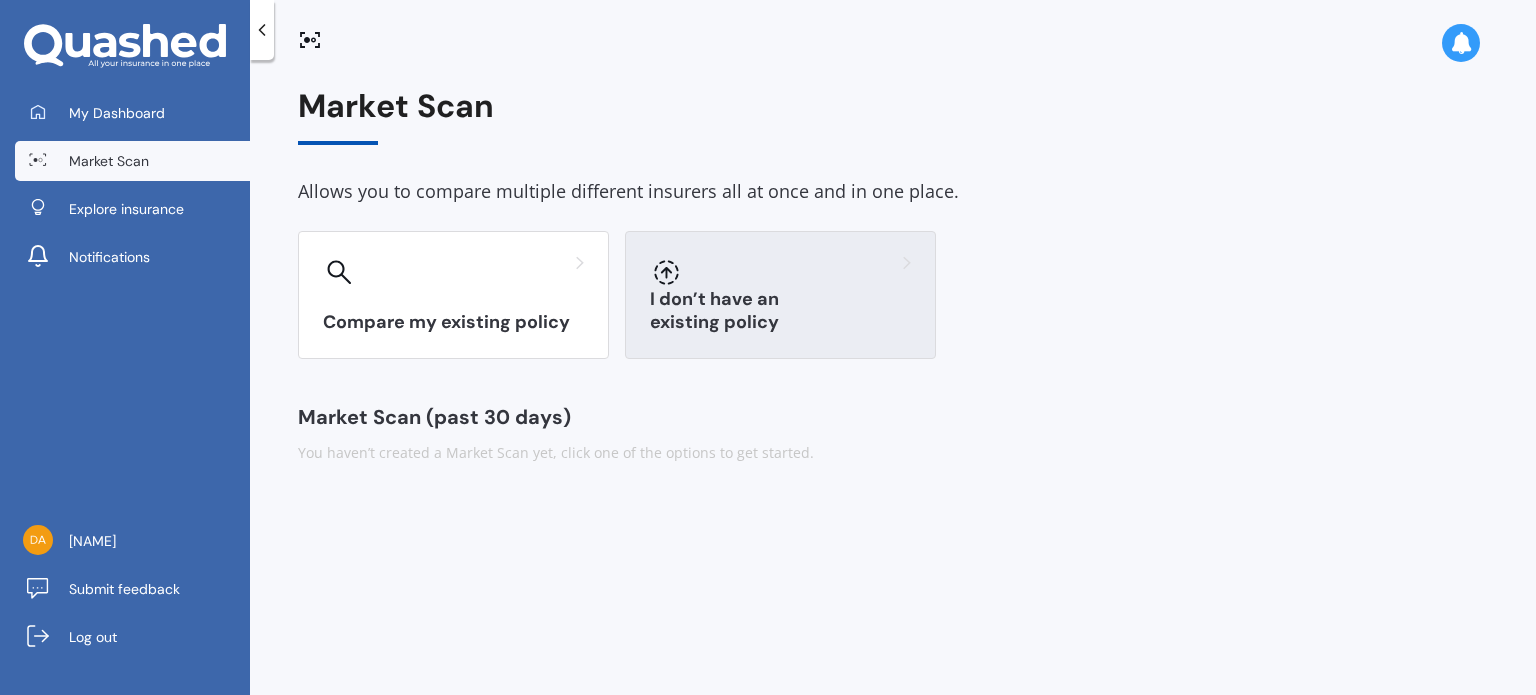 click at bounding box center [453, 272] 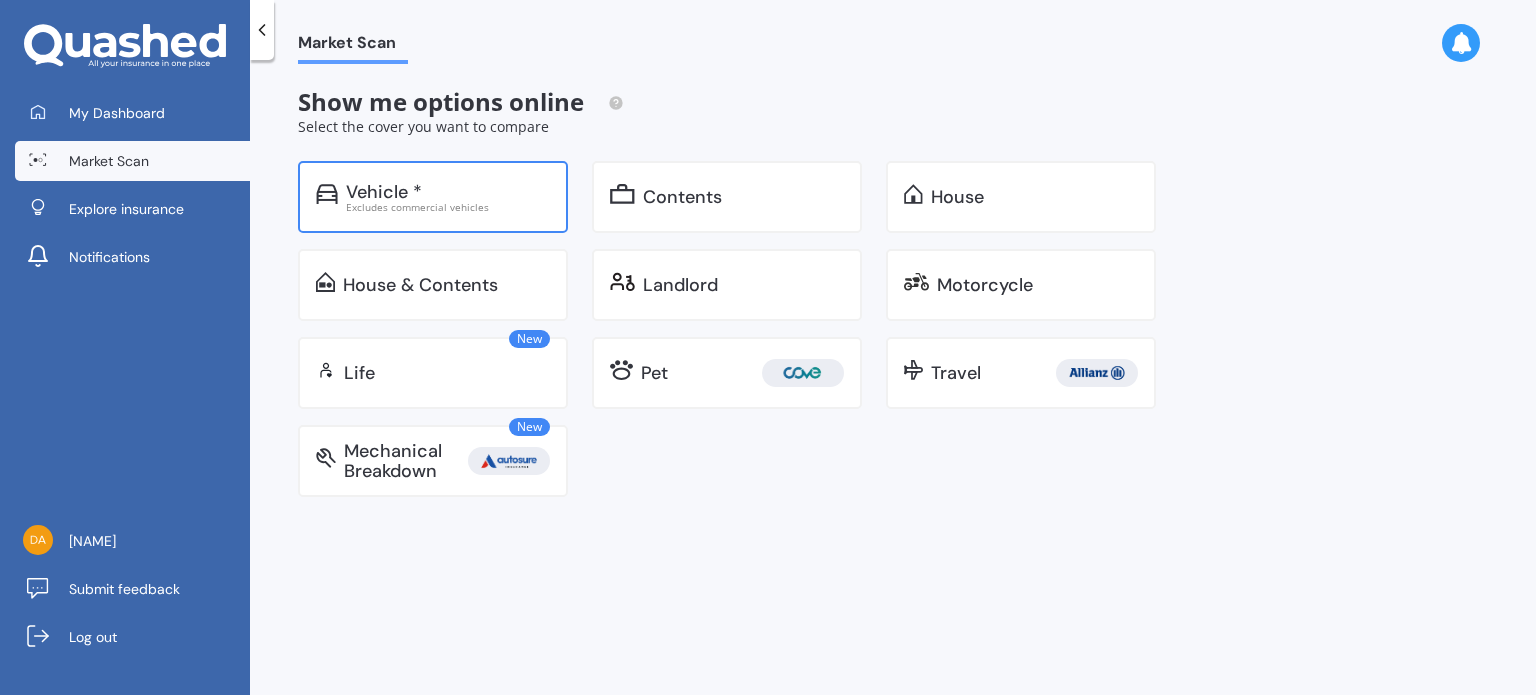click on "Excludes commercial vehicles" at bounding box center [448, 207] 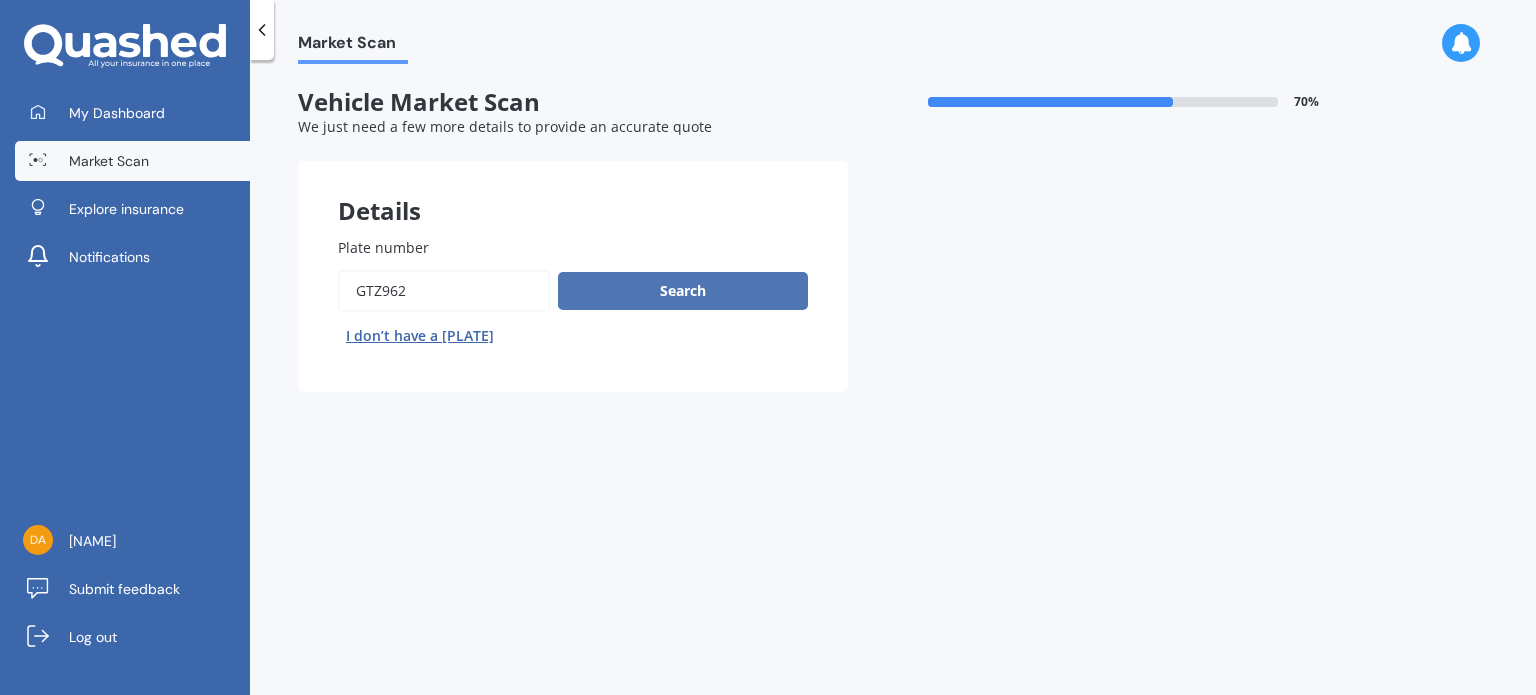 click on "Search" at bounding box center (683, 291) 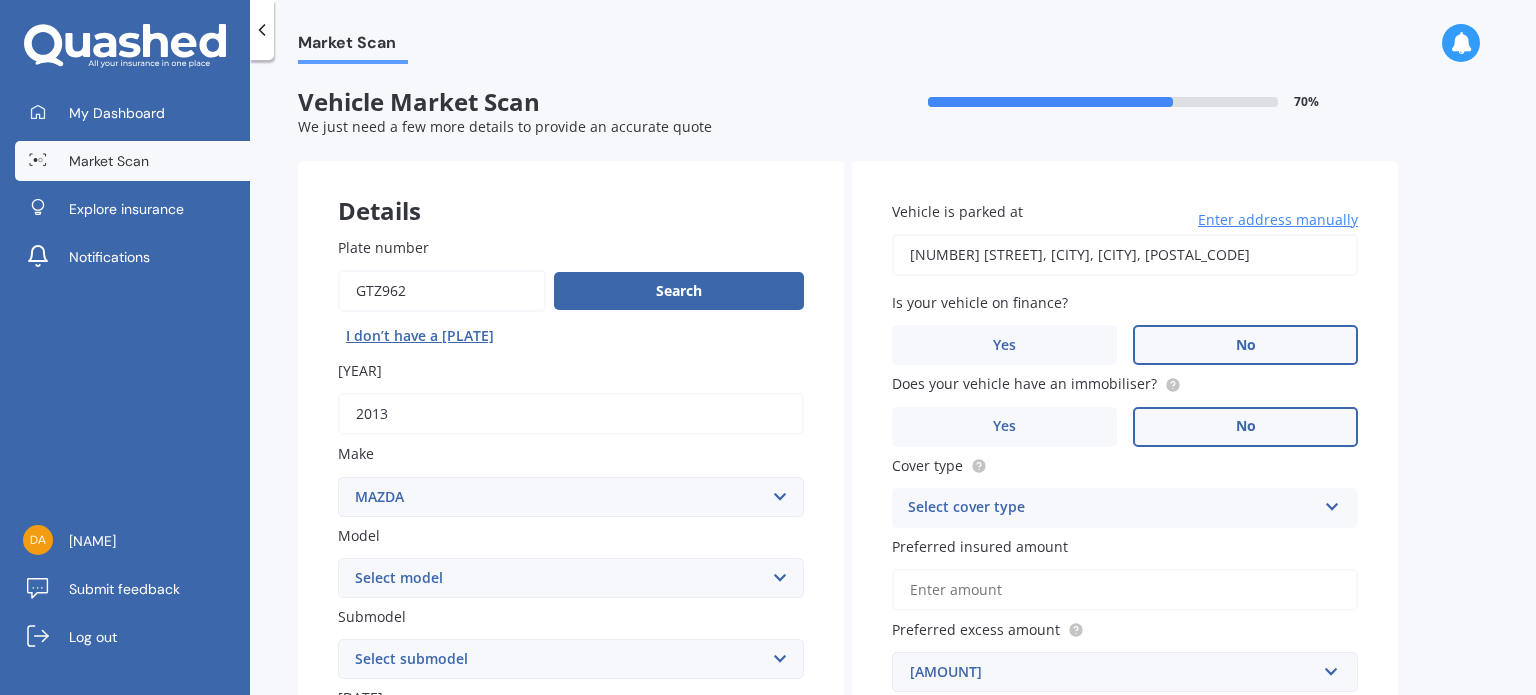 click on "Enter address manually" at bounding box center [1278, 220] 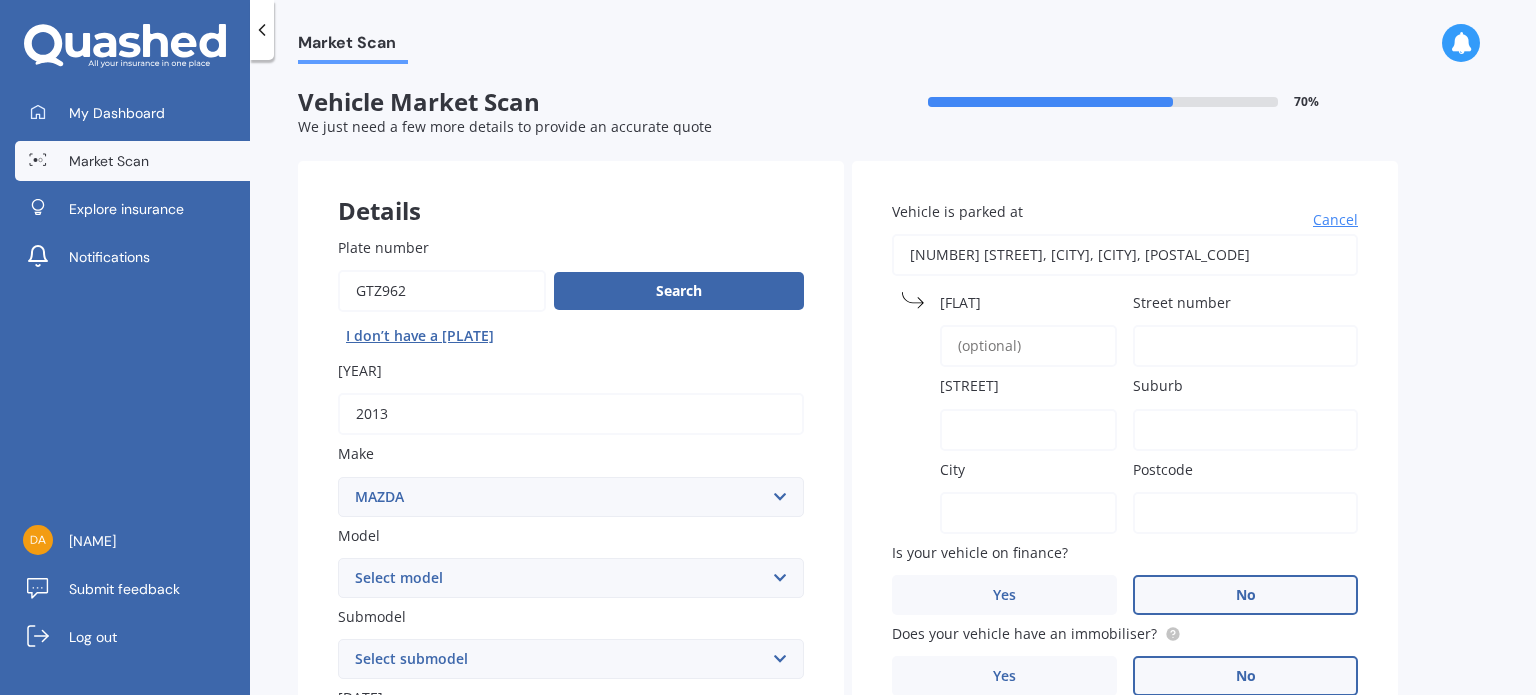 click on "[NUMBER] [STREET], [CITY], [CITY], [POSTAL_CODE]" at bounding box center [1125, 255] 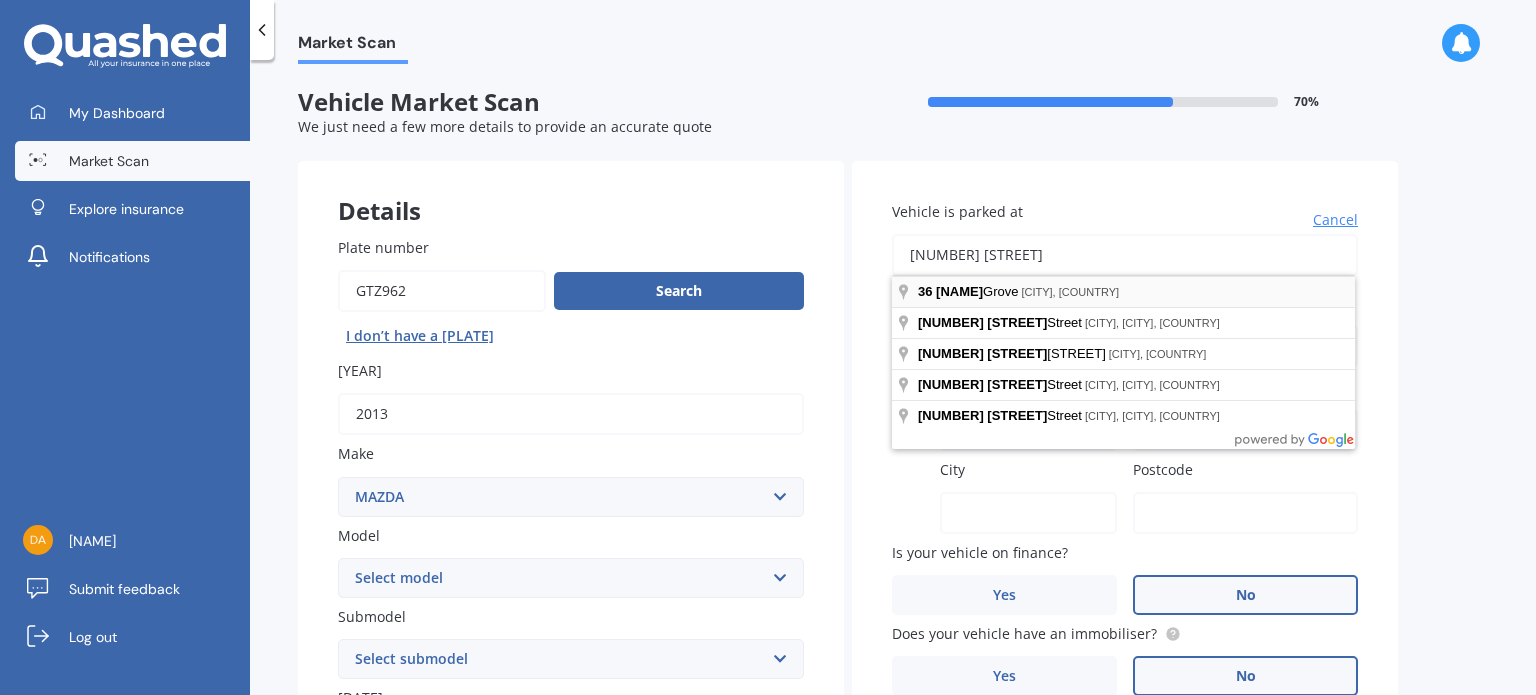 type on "[NUMBER] [STREET]" 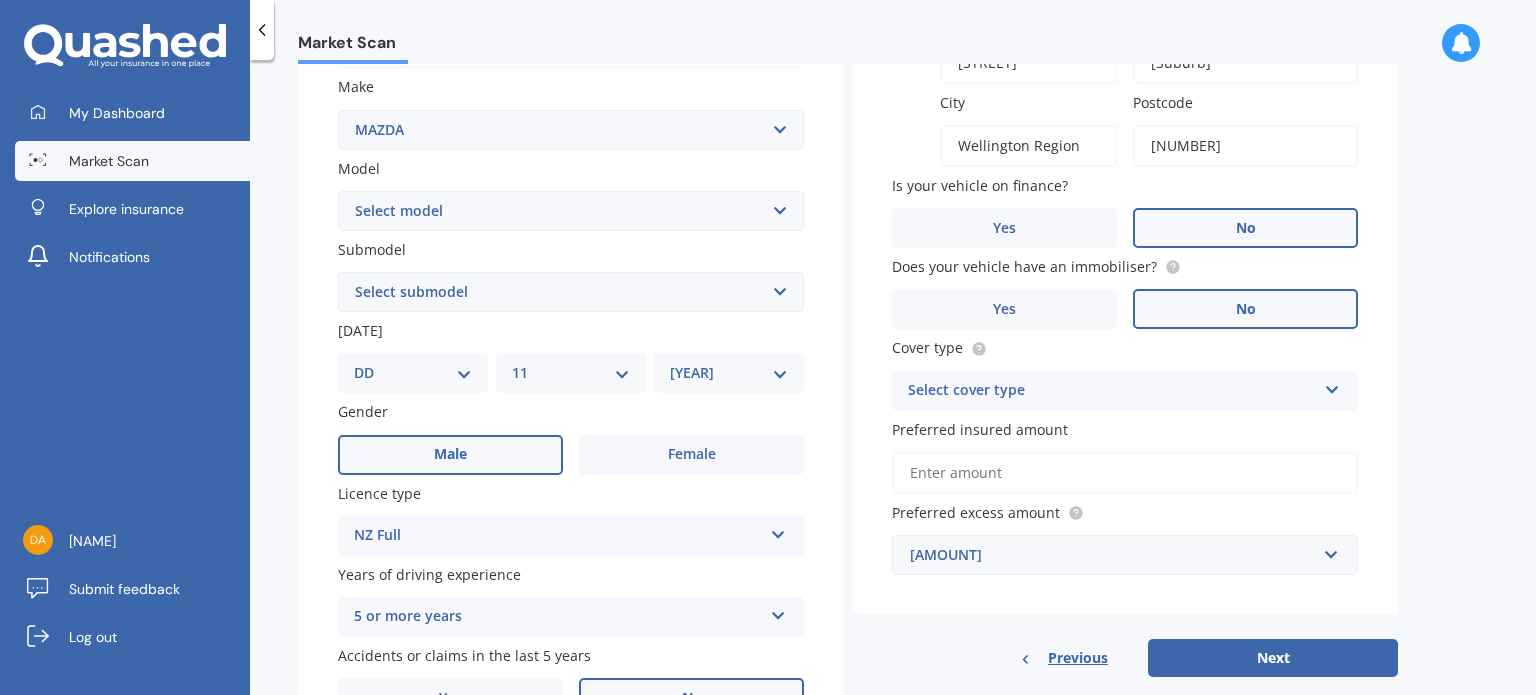 scroll, scrollTop: 400, scrollLeft: 0, axis: vertical 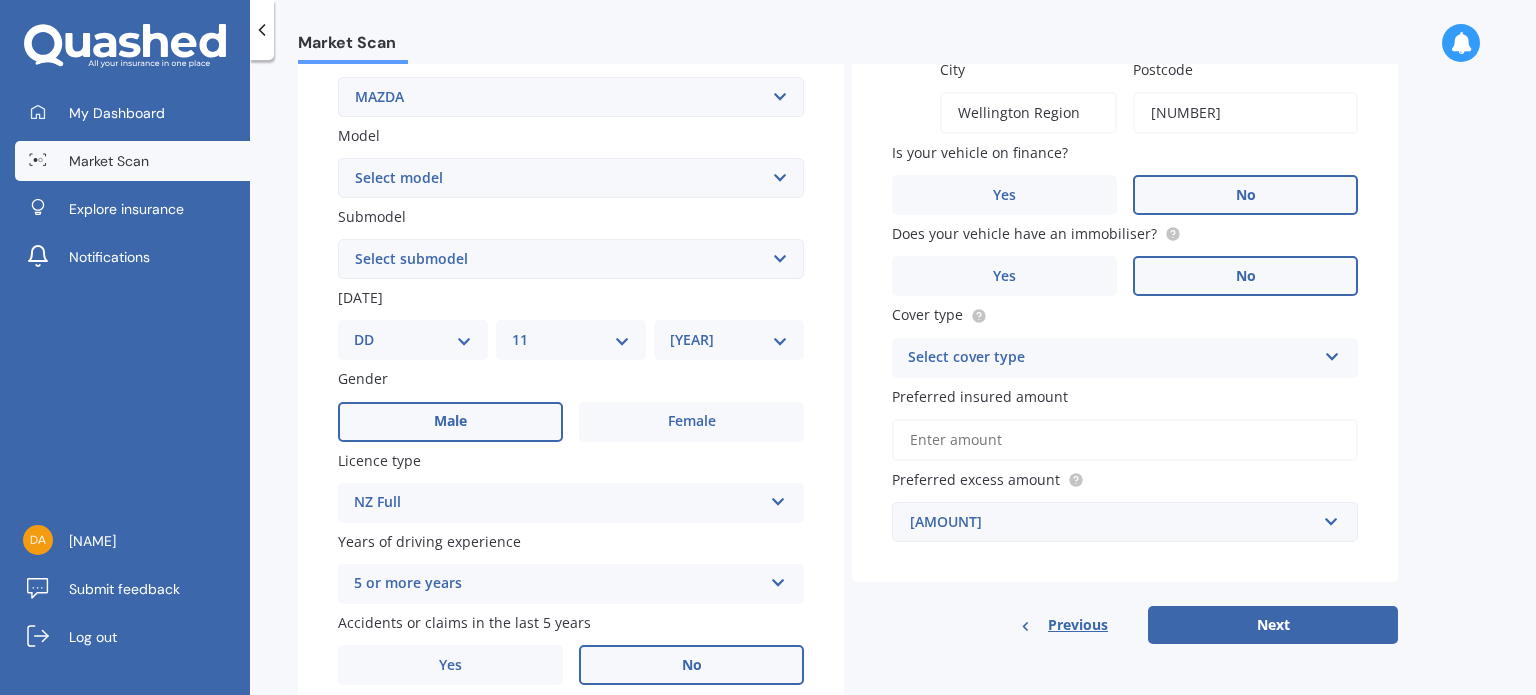 click at bounding box center (778, 498) 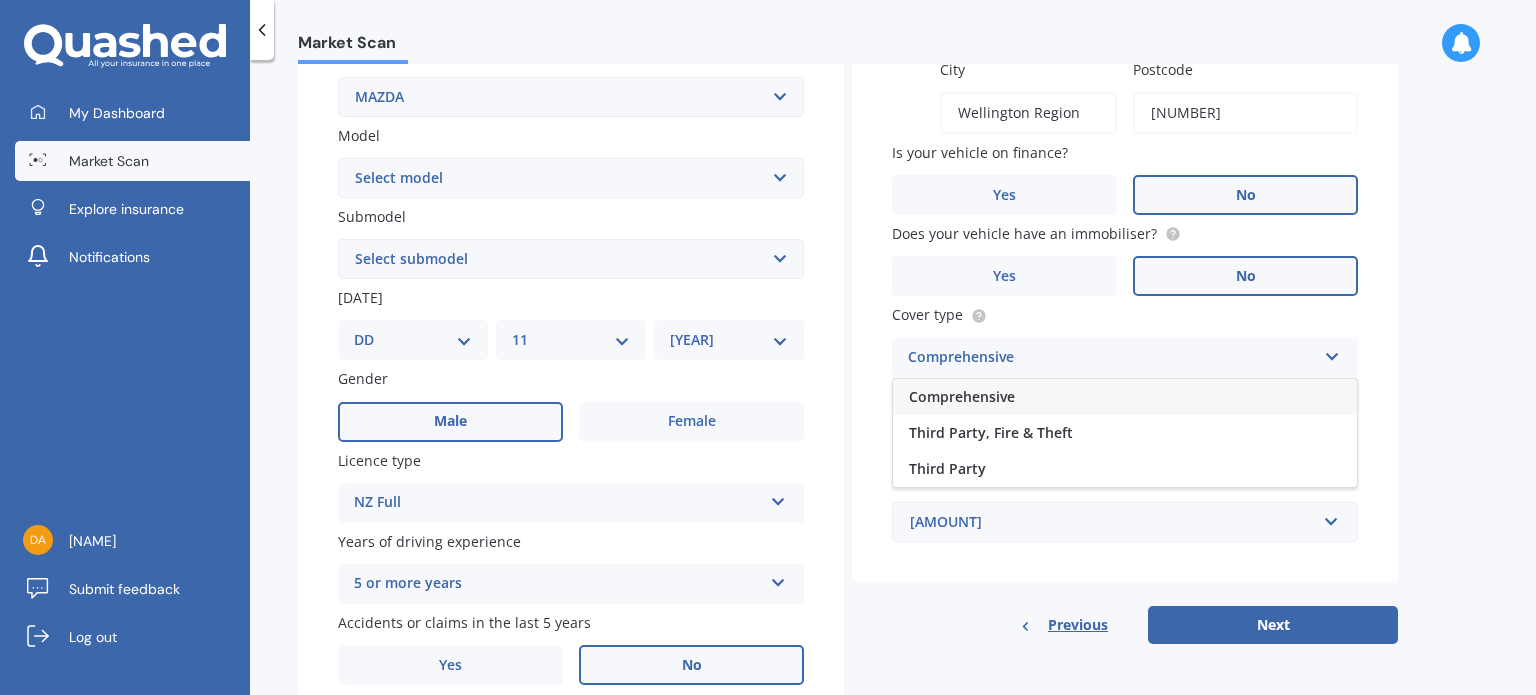 click on "Comprehensive" at bounding box center (962, 396) 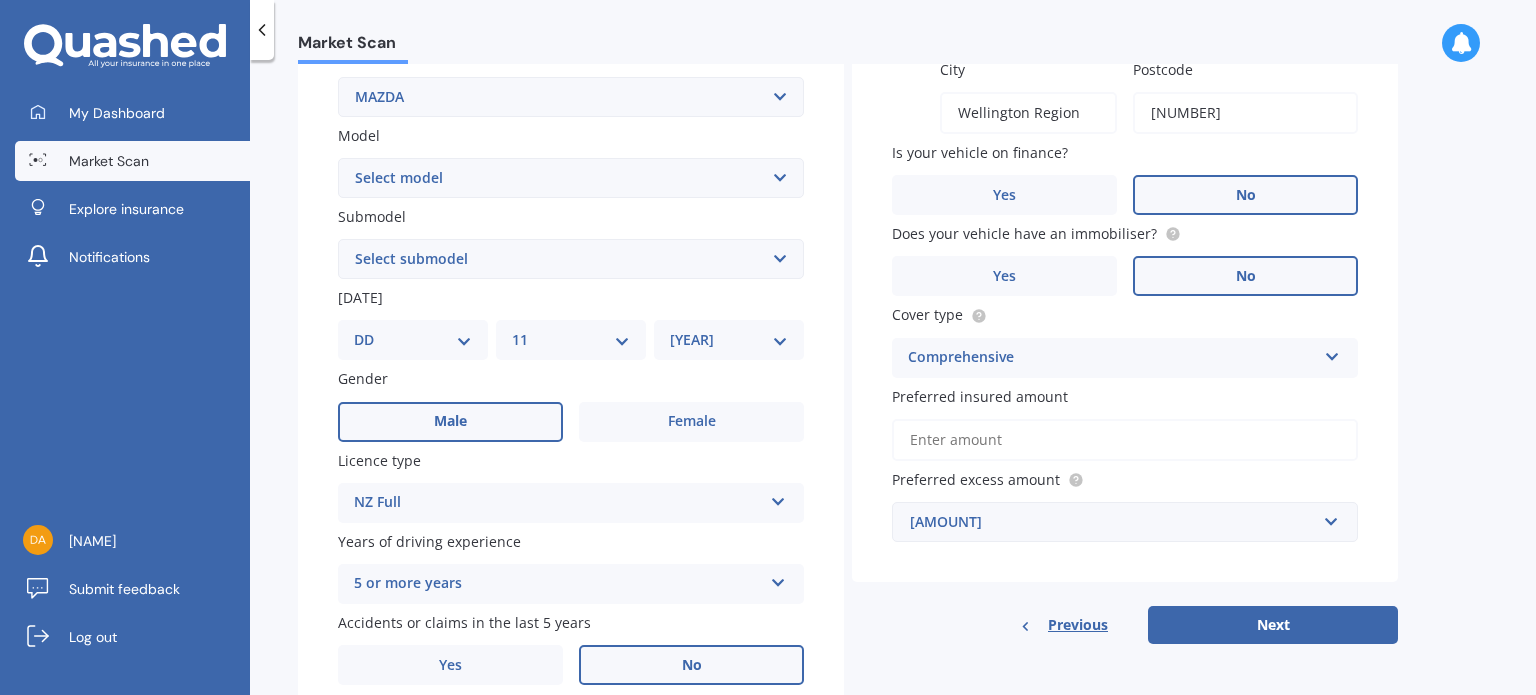 click on "Preferred insured amount" at bounding box center (1125, 440) 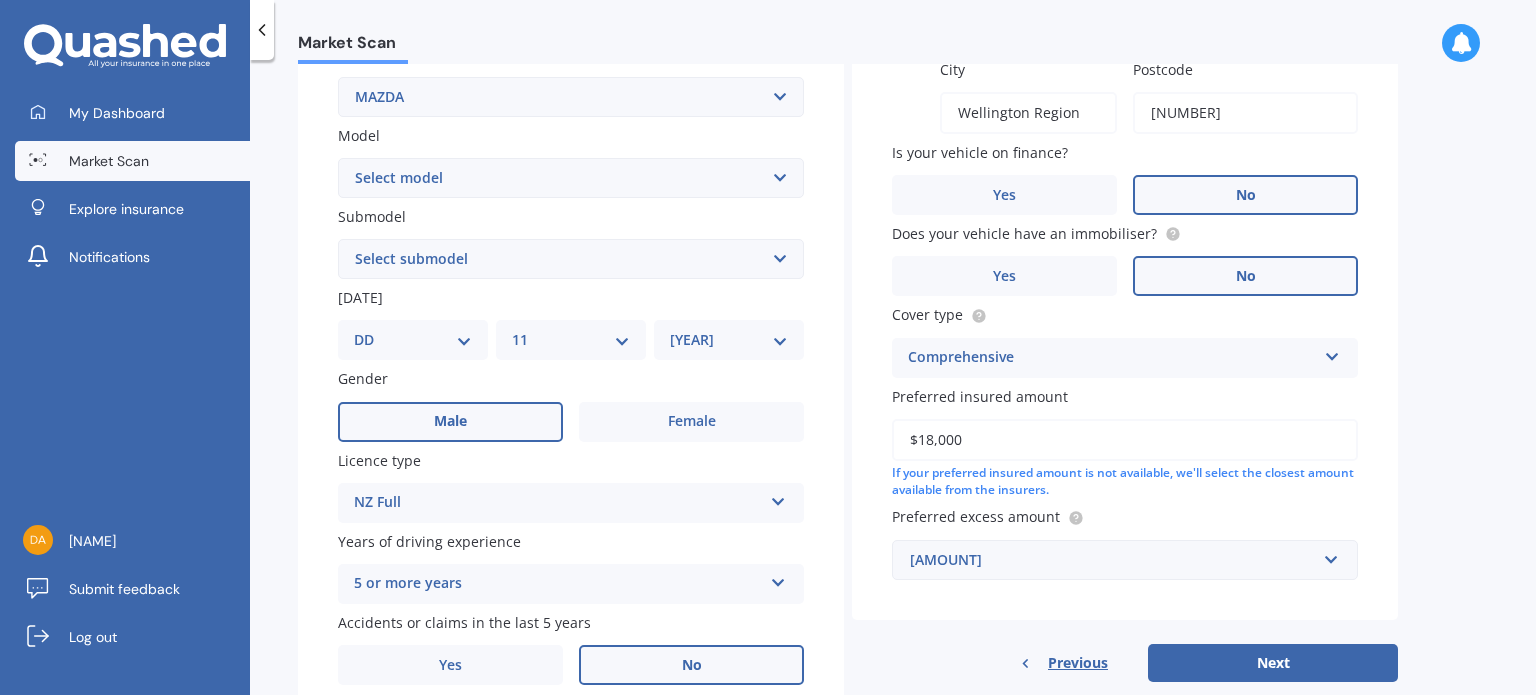 type on "$18,000" 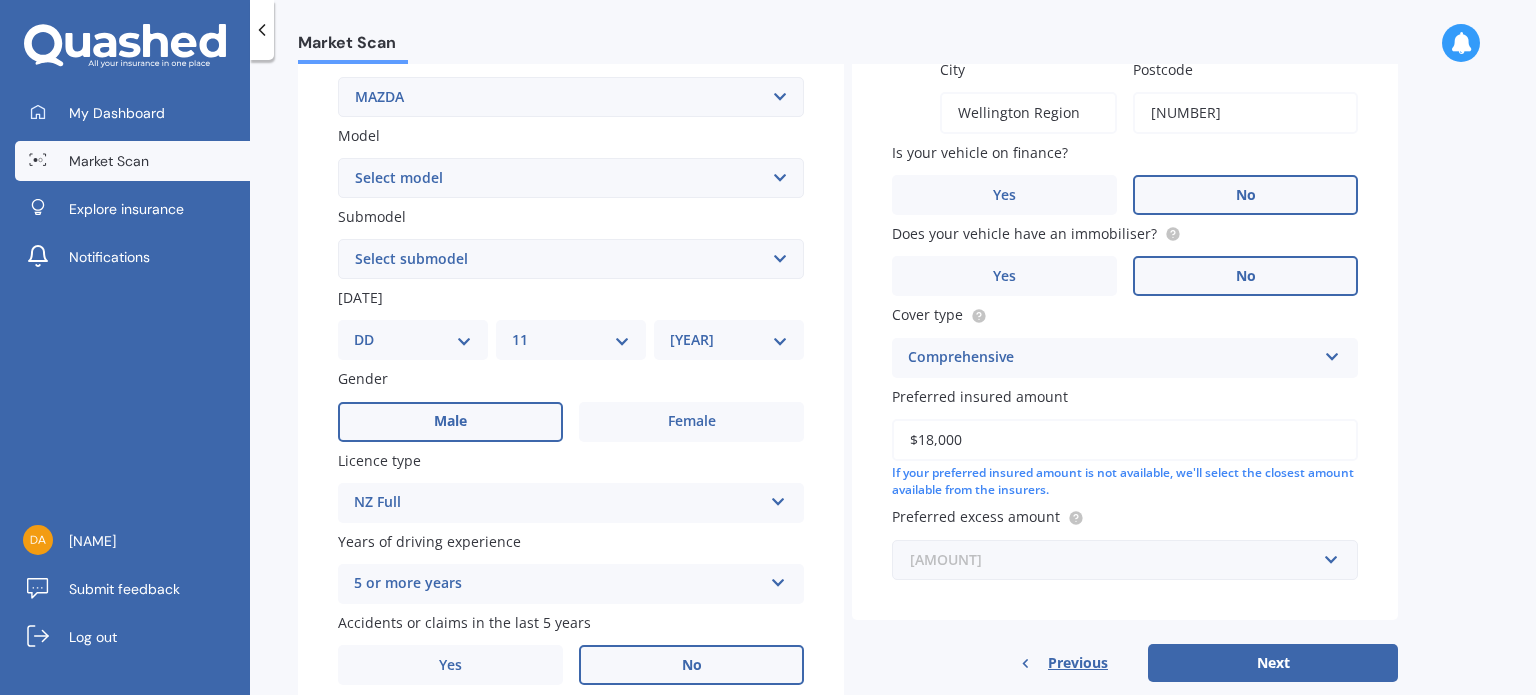 click at bounding box center [1118, 560] 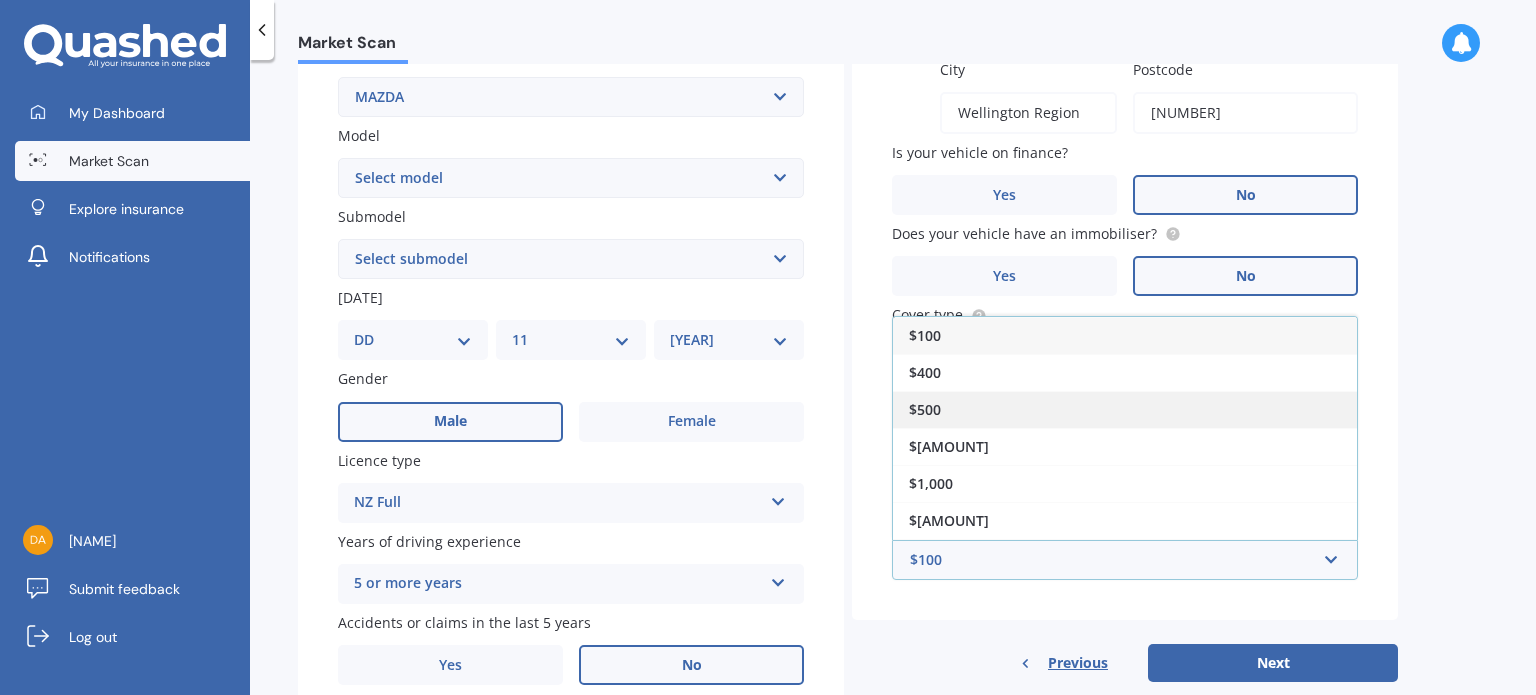 click on "$500" at bounding box center [1125, 409] 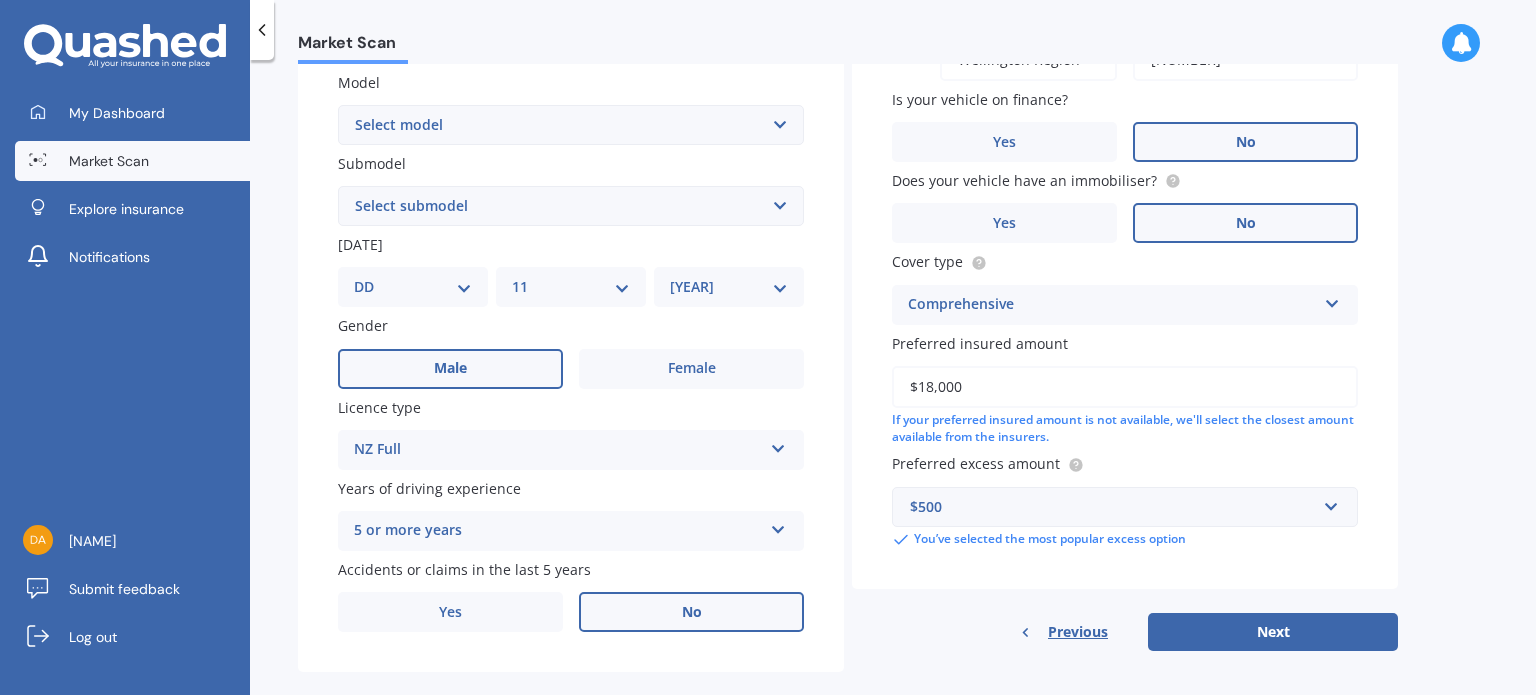 scroll, scrollTop: 482, scrollLeft: 0, axis: vertical 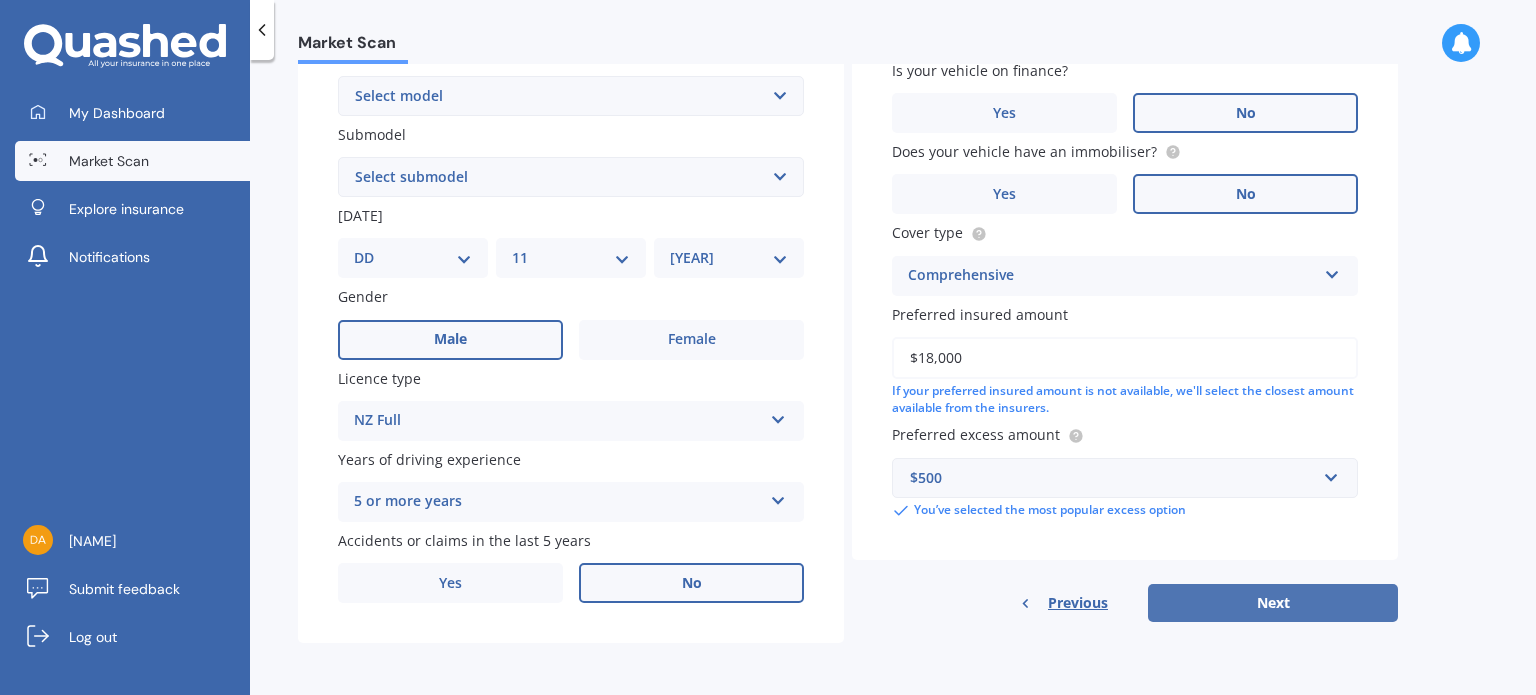 click on "Next" at bounding box center [1273, 603] 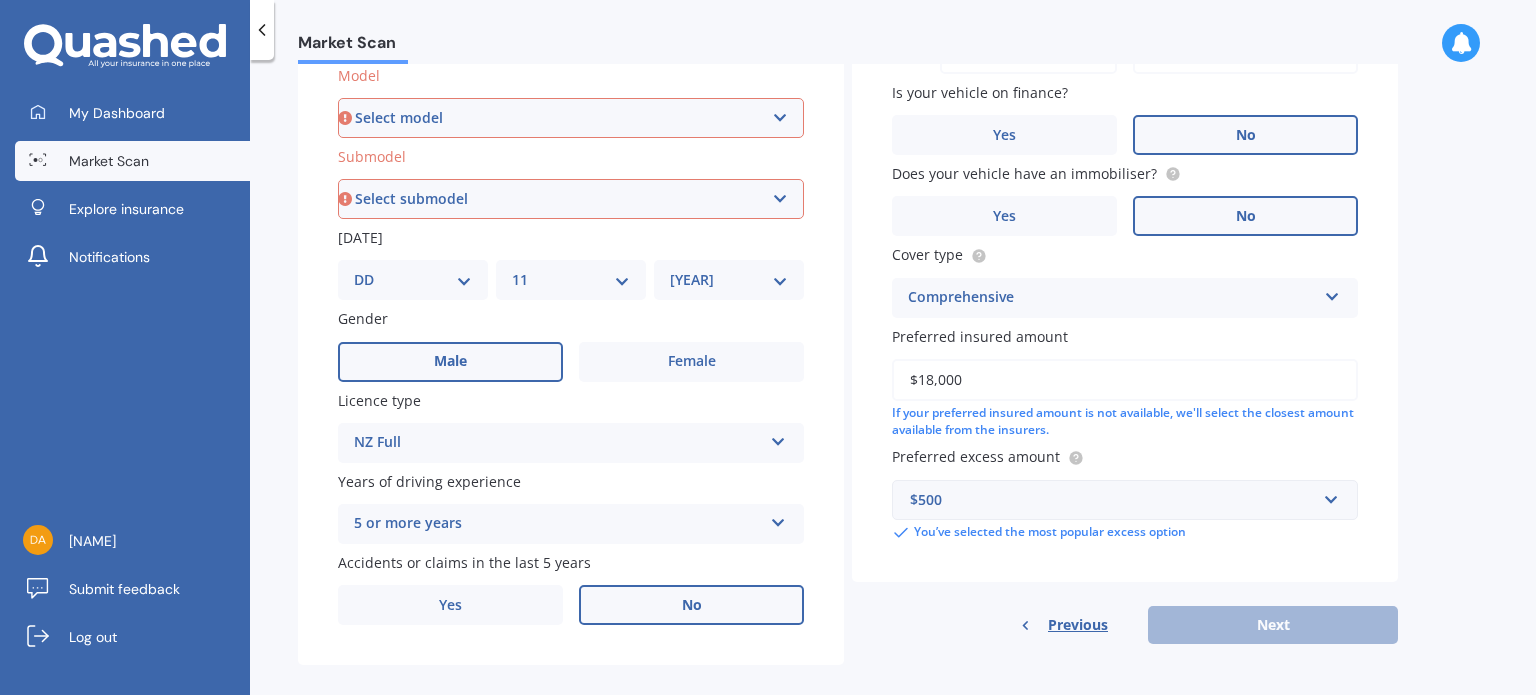 click on "Select model 121 2 3 323 323 / Familia 6 626 929 Atenza Autozam Axela AZ3 B2000 B2200 B2500 B2600 B2600i Biante Bongo Bounty BT50 Capella Cronos CX-30 CX-60 CX-8 CX-80 CX3 CX30 CX5 CX7 CX8 CX9 Demio E1800 Van E2000 E2200 Vans E2500 E2500 Van E3000 E4100 Efini Etude Eunos Familia Lantis Levante Luce Marvie Millenia MPV MS6 MS8 MS9 MX-3 MX-30 MX-5 MX-6 Neo Persona Premacy Presseo Proceed Revue Rotary RX7 RX8 Sapporo Sentia T2000 T2600 T3000 T3500 T4000 T4100 T4600 Titan 1.5/2.0 Tonnes Titan 5 Tonne Tribute Verisa" at bounding box center [571, 118] 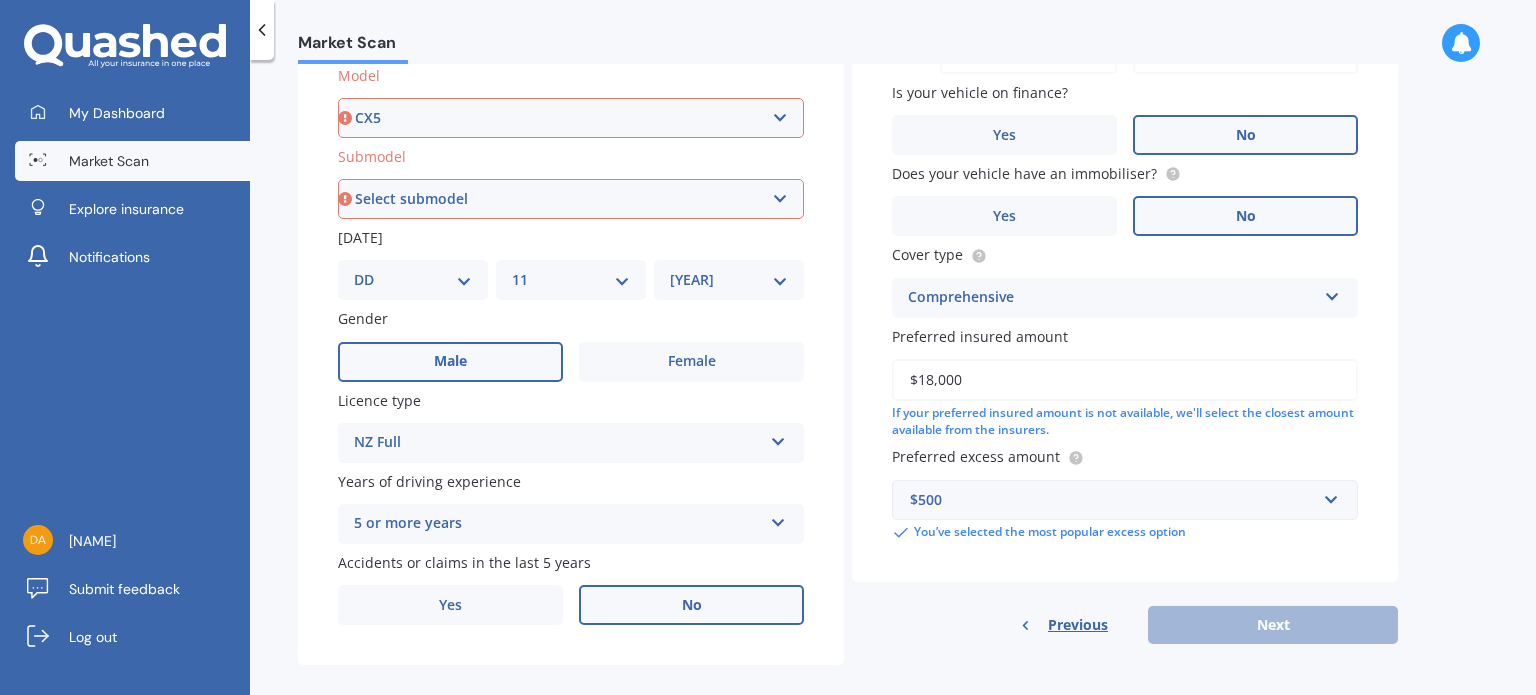 click on "Select model 121 2 3 323 323 / Familia 6 626 929 Atenza Autozam Axela AZ3 B2000 B2200 B2500 B2600 B2600i Biante Bongo Bounty BT50 Capella Cronos CX-30 CX-60 CX-8 CX-80 CX3 CX30 CX5 CX7 CX8 CX9 Demio E1800 Van E2000 E2200 Vans E2500 E2500 Van E3000 E4100 Efini Etude Eunos Familia Lantis Levante Luce Marvie Millenia MPV MS6 MS8 MS9 MX-3 MX-30 MX-5 MX-6 Neo Persona Premacy Presseo Proceed Revue Rotary RX7 RX8 Sapporo Sentia T2000 T2600 T3000 T3500 T4000 T4100 T4600 Titan 1.5/2.0 Tonnes Titan 5 Tonne Tribute Verisa" at bounding box center [571, 118] 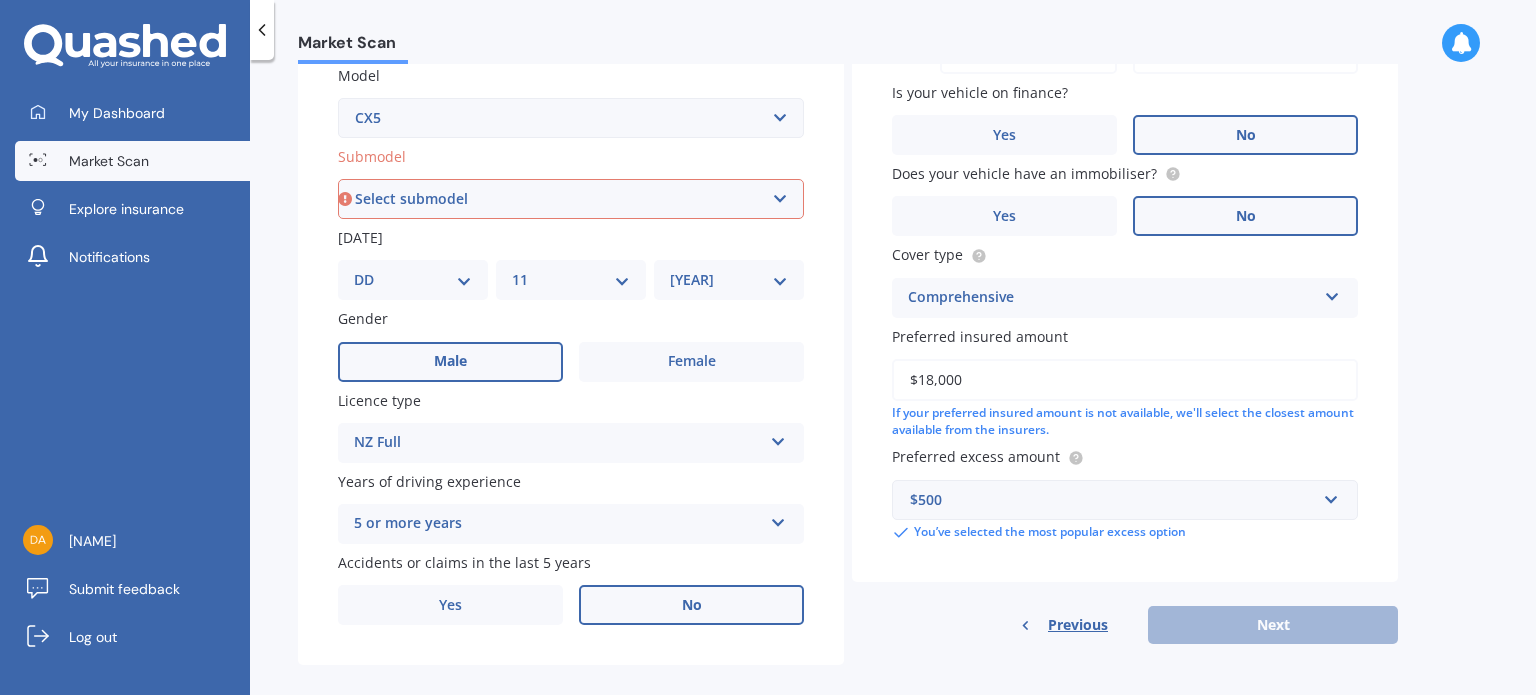 click on "Select submodel 2.2 Diesel 2WD XD 2.5S 4WD Diesel Limited 4WD GSX 2.2 Diesel Station Wagon AWD Diesel GSX AWD GSX AWD Limited FWD GLX FWD GSX Station Wagon (diesel) Station Wagon (petrol) Station Wagon 2.5L Station Wagon 4WD Station Wagon diesel 4WD non turbo Station Wagon diesel turbo 4WD Stationwagon Stationwagon Diesel Turbo" at bounding box center (571, 199) 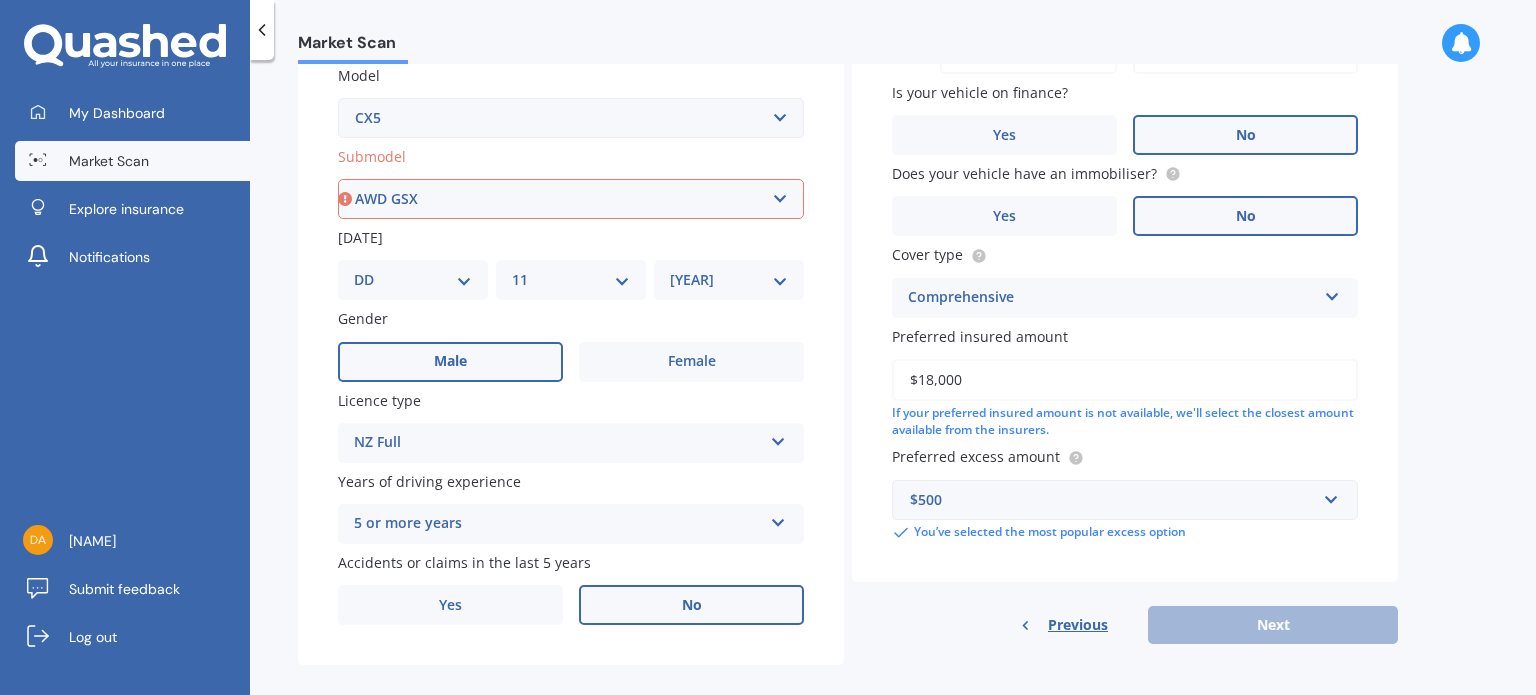 click on "Select submodel 2.2 Diesel 2WD XD 2.5S 4WD Diesel Limited 4WD GSX 2.2 Diesel Station Wagon AWD Diesel GSX AWD GSX AWD Limited FWD GLX FWD GSX Station Wagon (diesel) Station Wagon (petrol) Station Wagon 2.5L Station Wagon 4WD Station Wagon diesel 4WD non turbo Station Wagon diesel turbo 4WD Stationwagon Stationwagon Diesel Turbo" at bounding box center (571, 199) 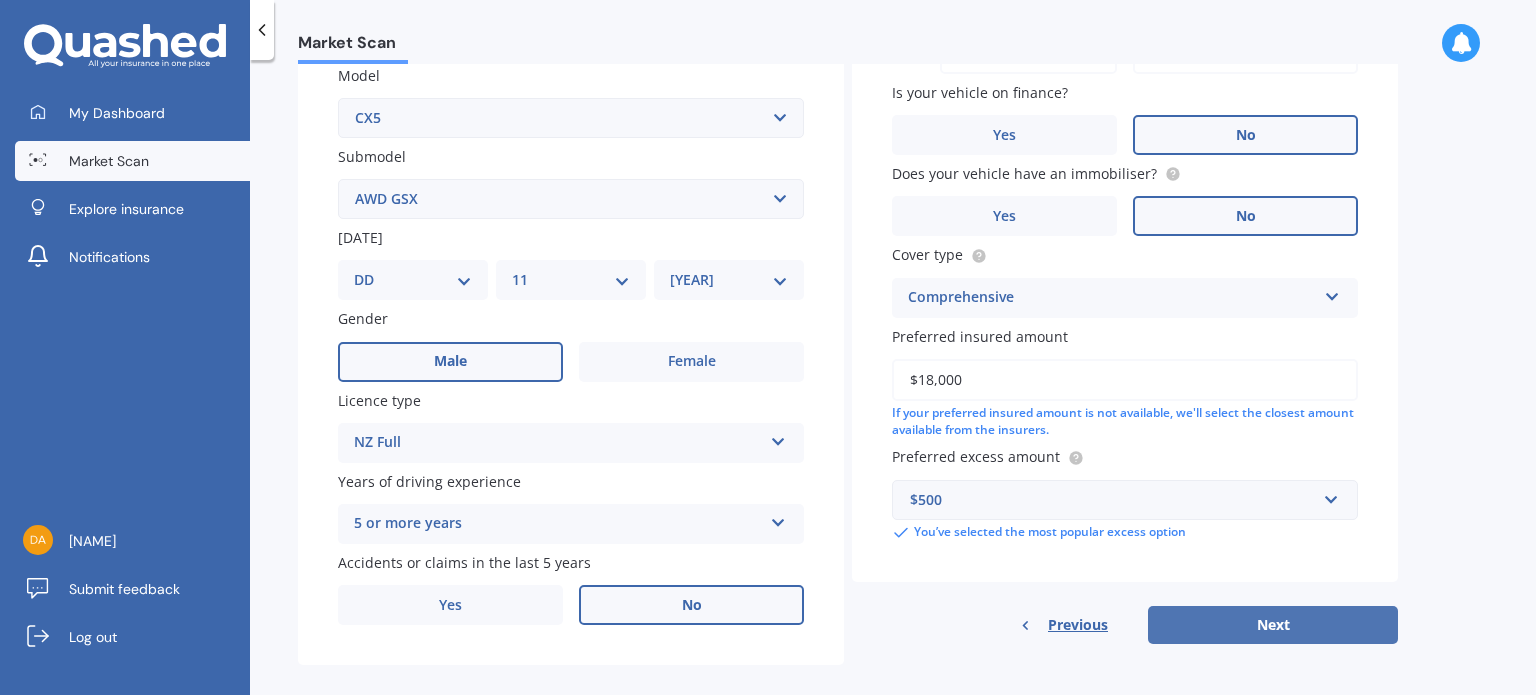 click on "Next" at bounding box center (1273, 625) 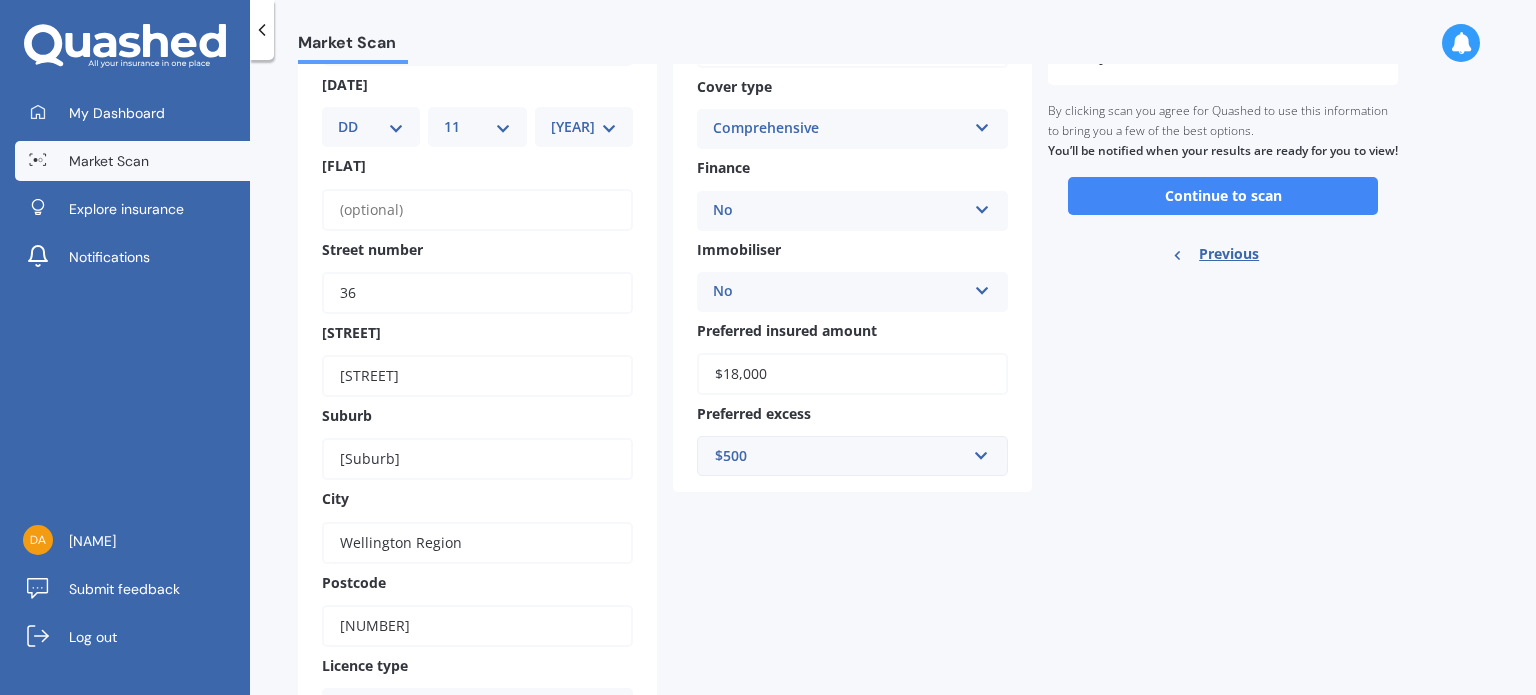 scroll, scrollTop: 0, scrollLeft: 0, axis: both 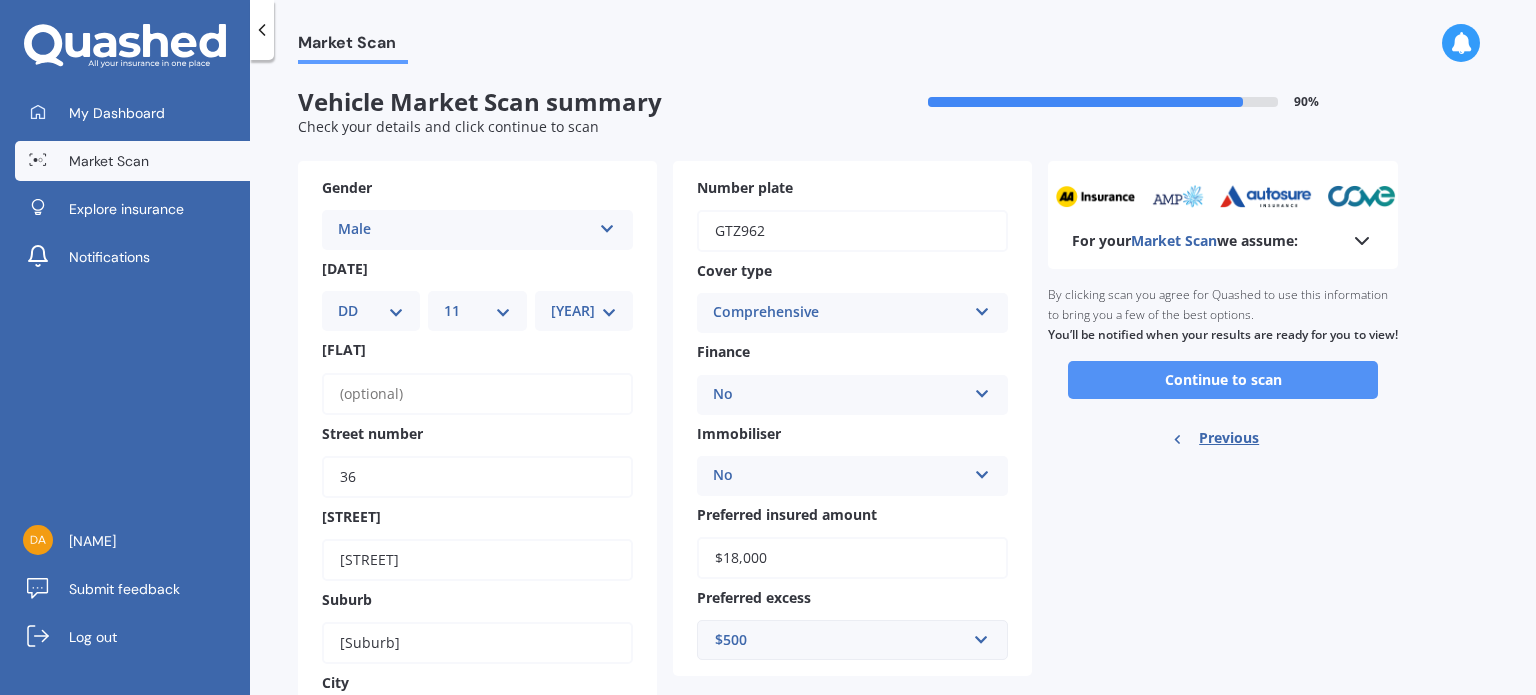 click on "Continue to scan" at bounding box center [1223, 380] 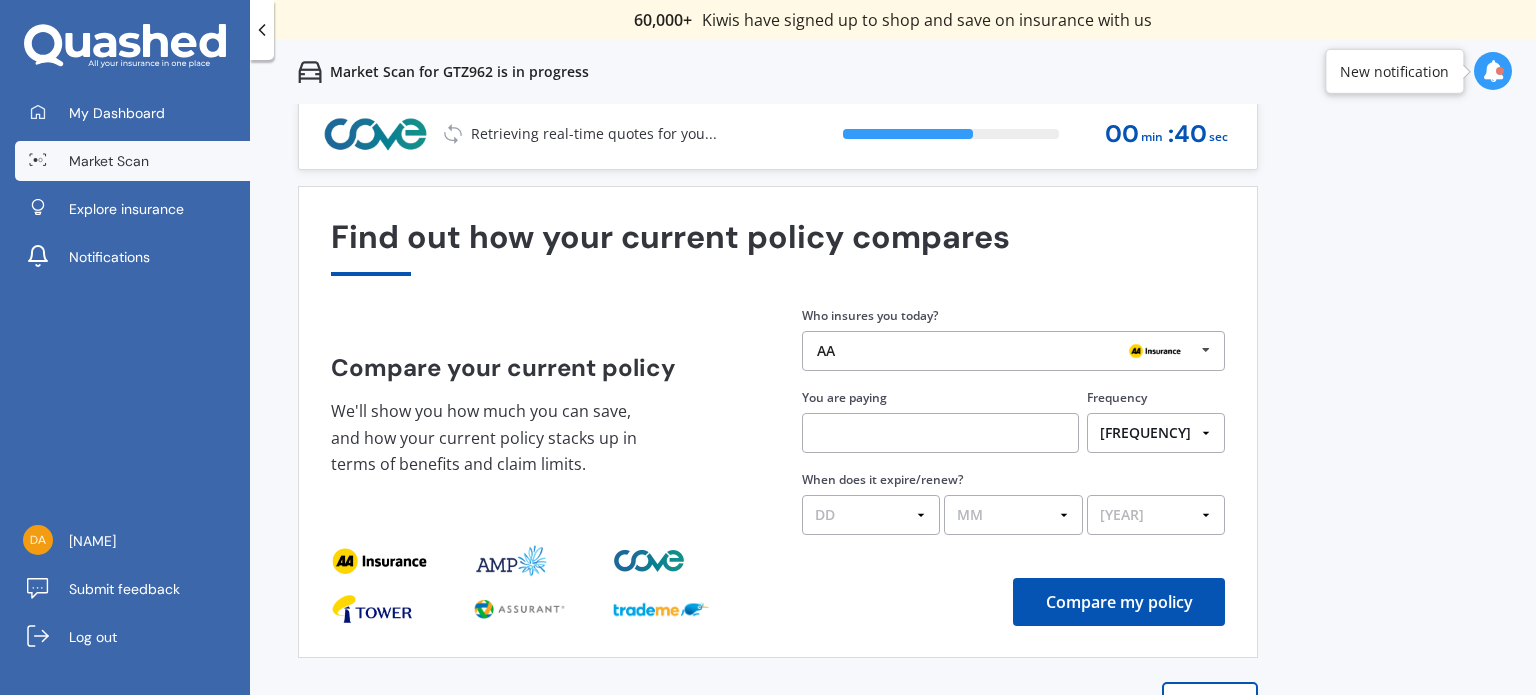 scroll, scrollTop: 0, scrollLeft: 0, axis: both 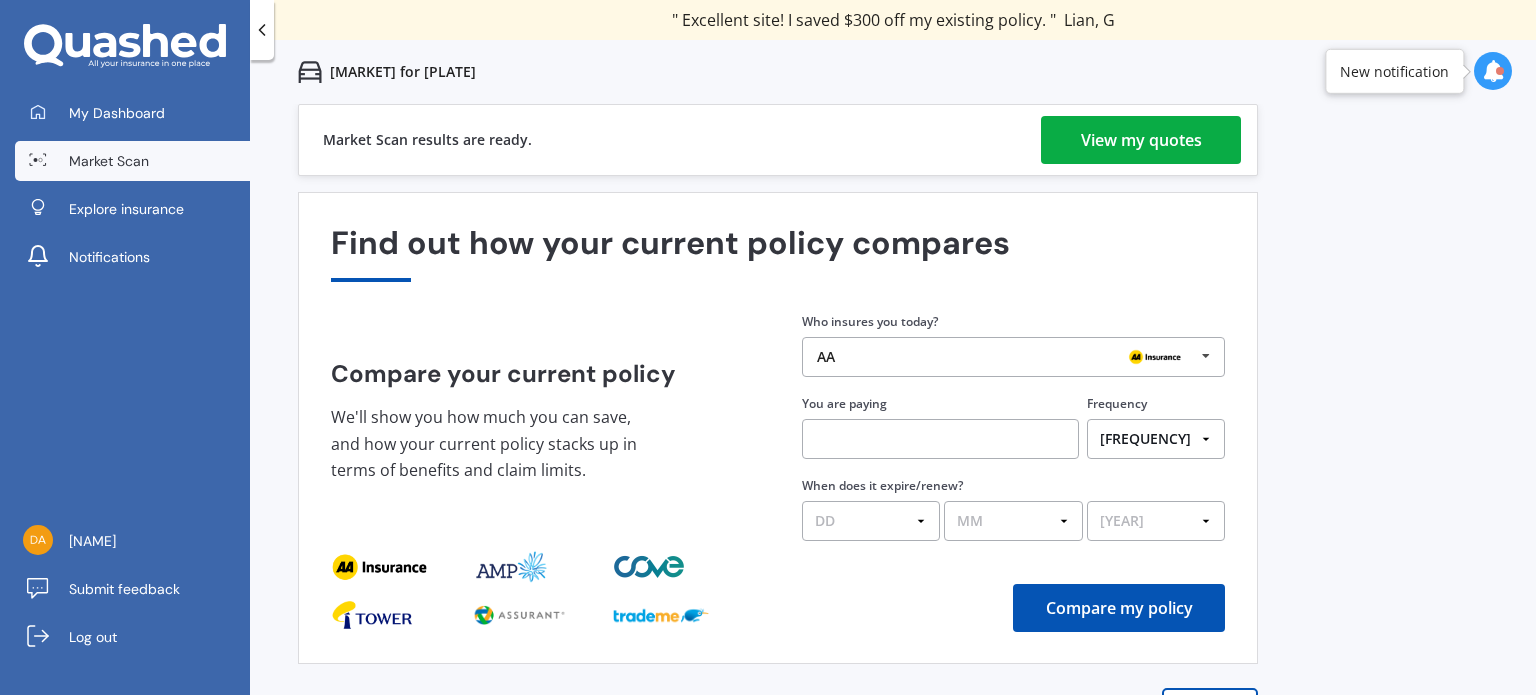 click on "View my quotes" at bounding box center (1141, 140) 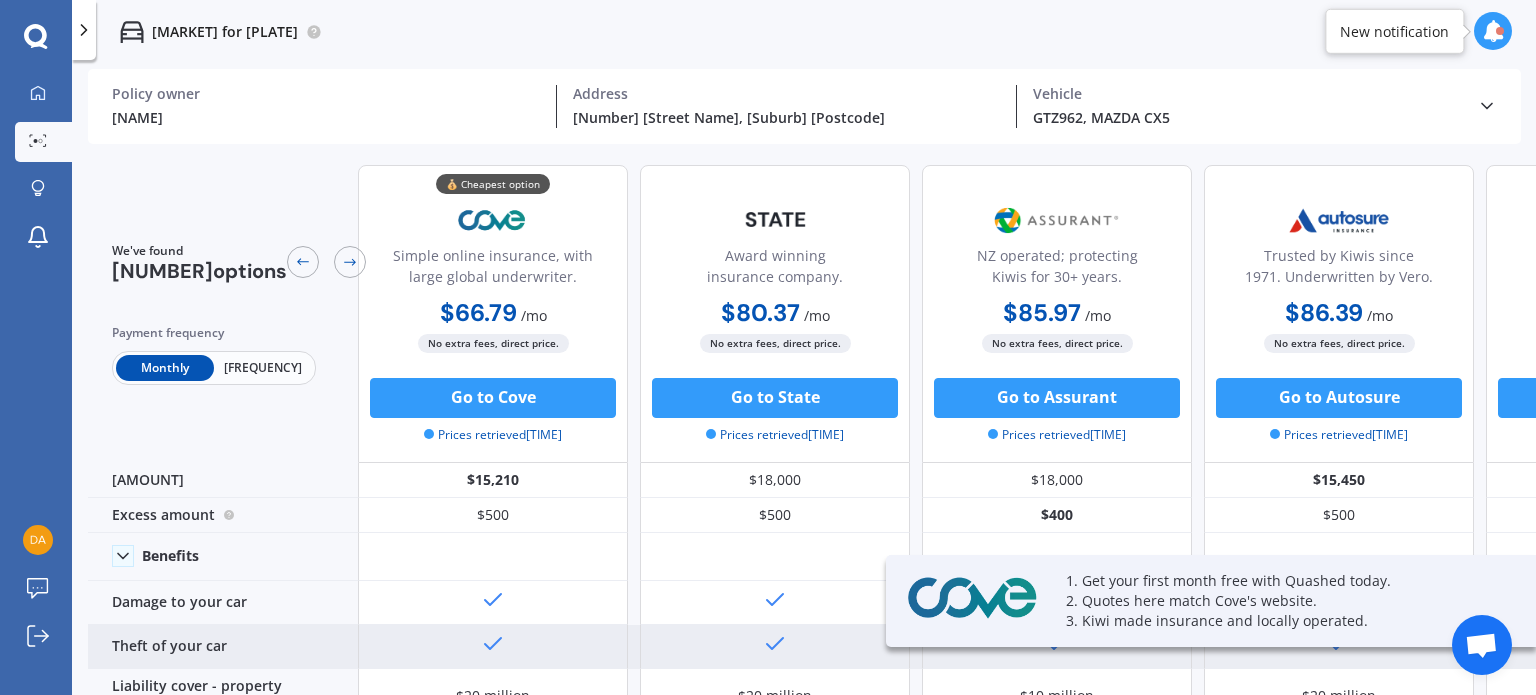 scroll, scrollTop: 0, scrollLeft: 0, axis: both 